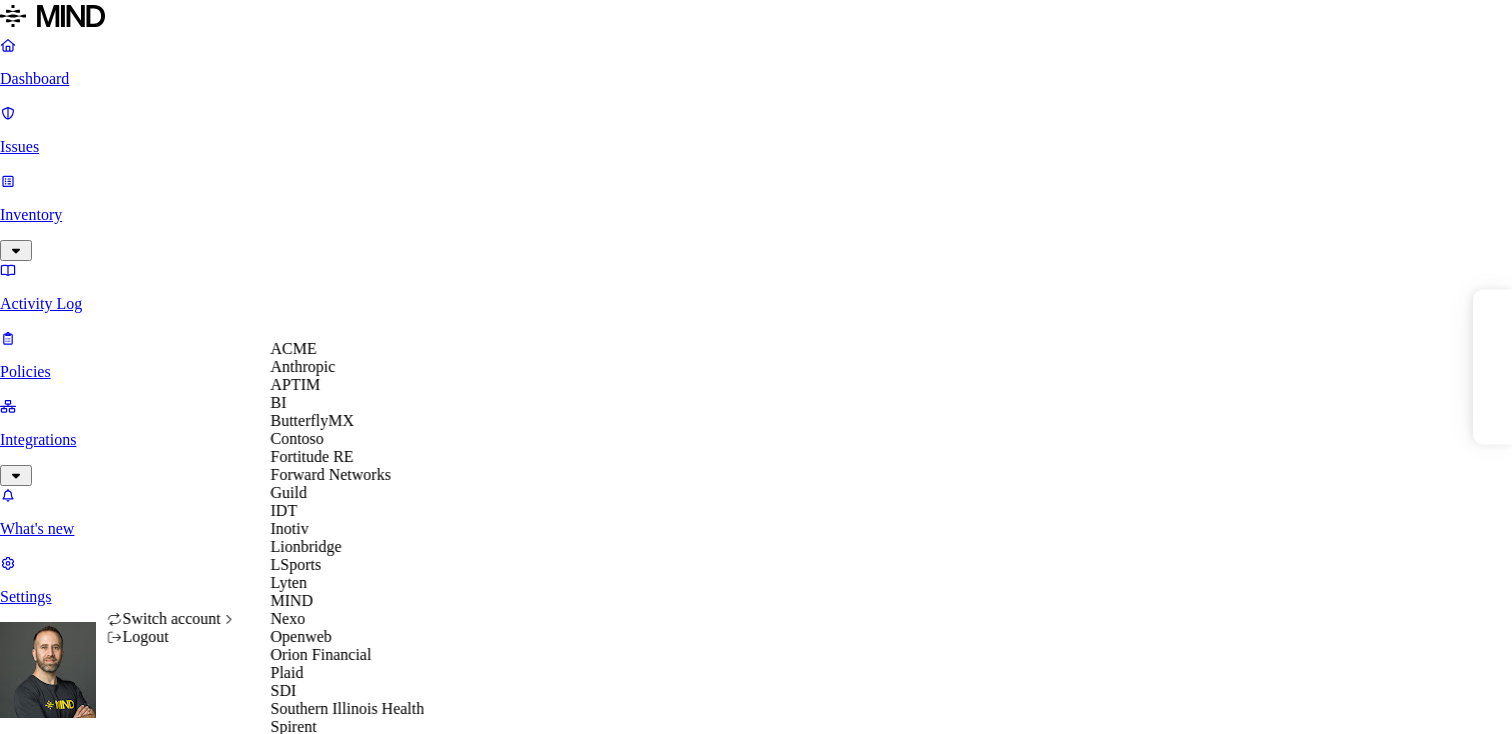 scroll, scrollTop: 0, scrollLeft: 0, axis: both 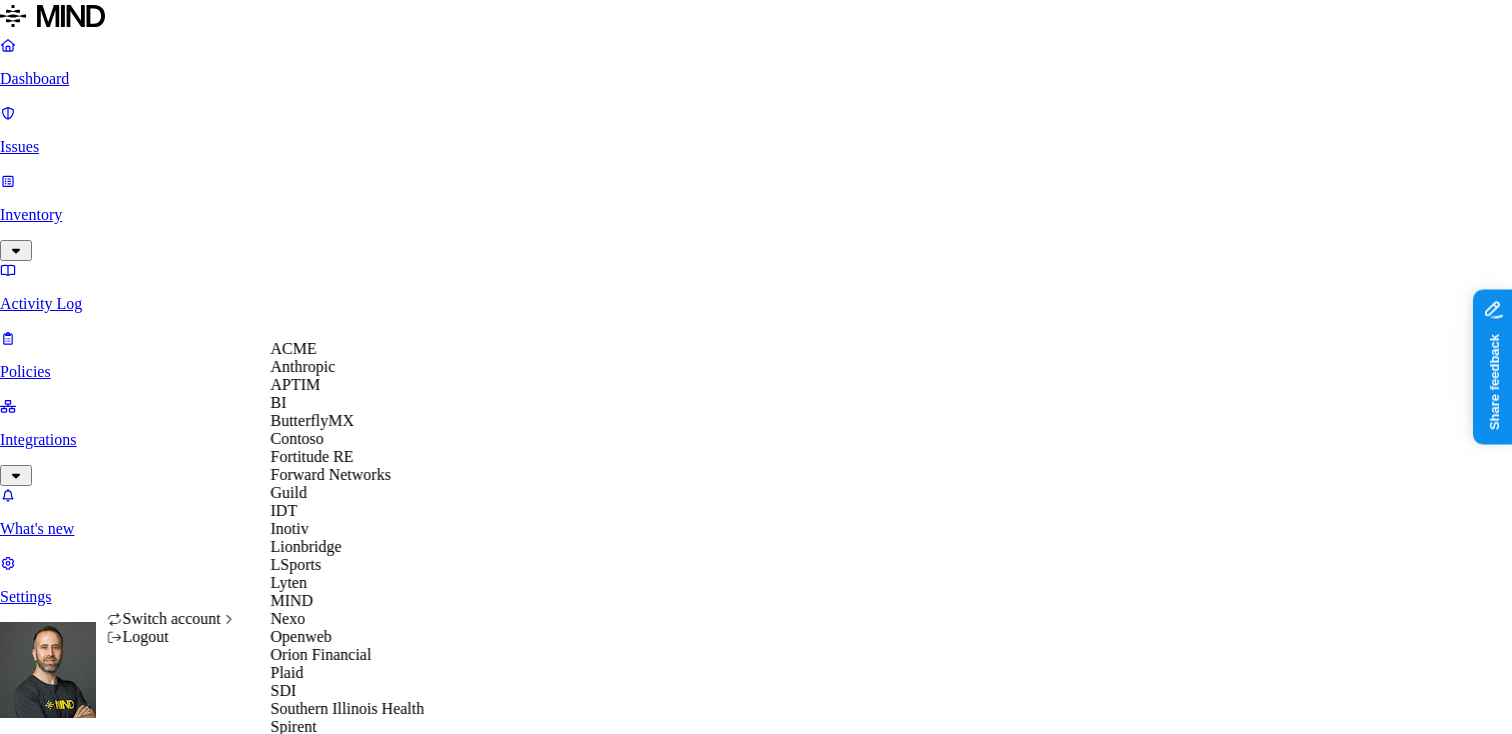 click on "Dashboard Issues Inventory Activity Log Policies Integrations What's new 1 Settings Tom Mayblum Spirent Dashboard 91 Discovery Detection Prevention Last update: 11:10 PM Scanned resources 5.36M Resources by integration 4.98M Spirent O365 Tenant 363K spccalfs01-Transfer 10.3K spccrwfs03-CrawHR 5.2K Spirent PII 382K Person Name 306K Email address 304K Phone number 156K Address 117K IBAN 3.92K SSN 2.43K PCI 827 Credit card 827 Secrets 3.46K Encryption Key 2.37K Password 844 AWS credentials 147 GCP credentials 94 Github credentials 14 OpenAI API Key 7 Other 1.24M Source code 1.13M TestCenter materials 114K CUI 2 Top resources with sensitive data Resource Sensitive records Owner Last access All contacts - 11 July 2017.xlsx SSN 2 Email address 61964 Person Name 623 Address 2629 Phone number 9840 Marchi, Pascal ucsf0850.24d.Z Email address 1 Person Name 1 Address 1 Phone number 61824 Tillett, Dan ScottMair_Org_02272020.xlsx Email address 24297 Person Name 140 Address 1 Phone number 27934 Krueger, Tobin 600" at bounding box center (756, 1757) 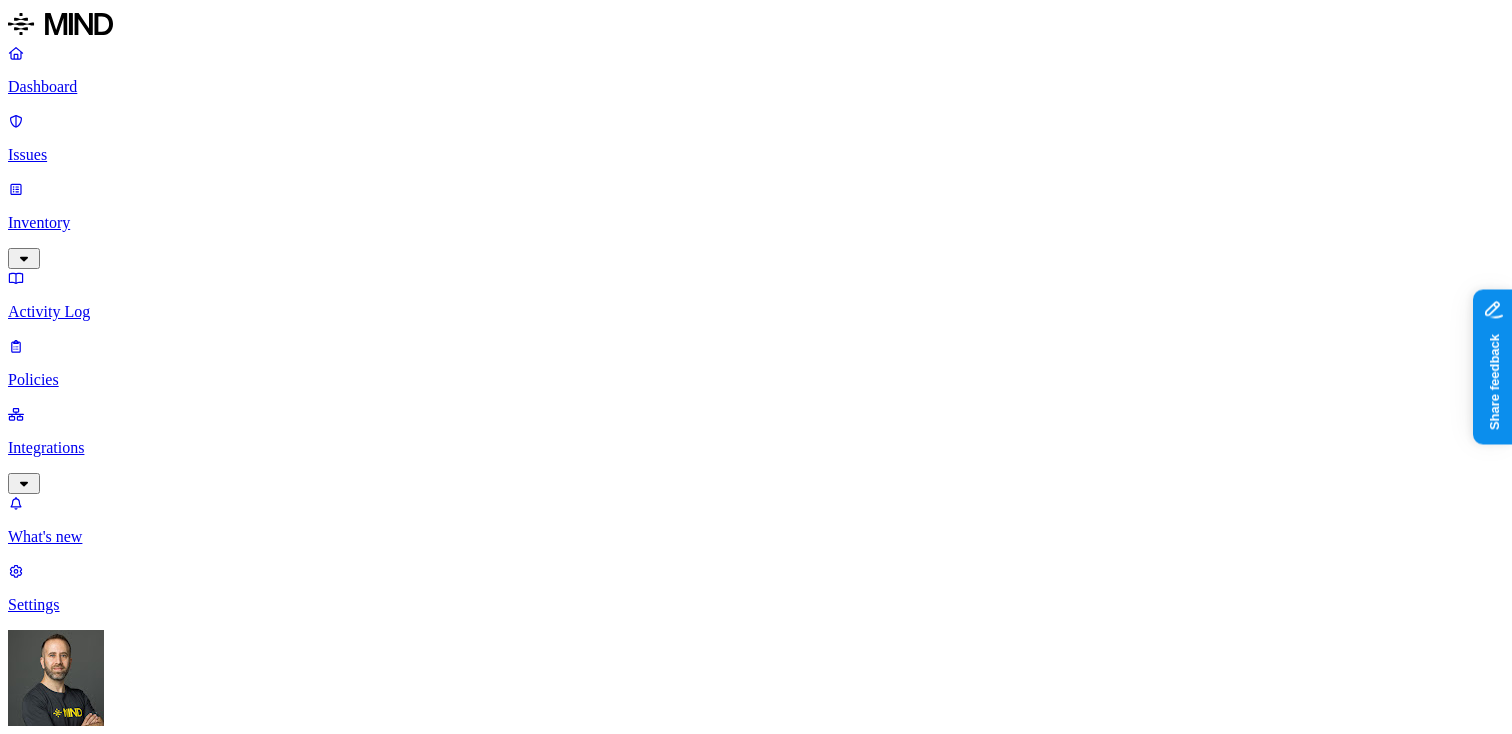 click on "Inventory" at bounding box center (756, 223) 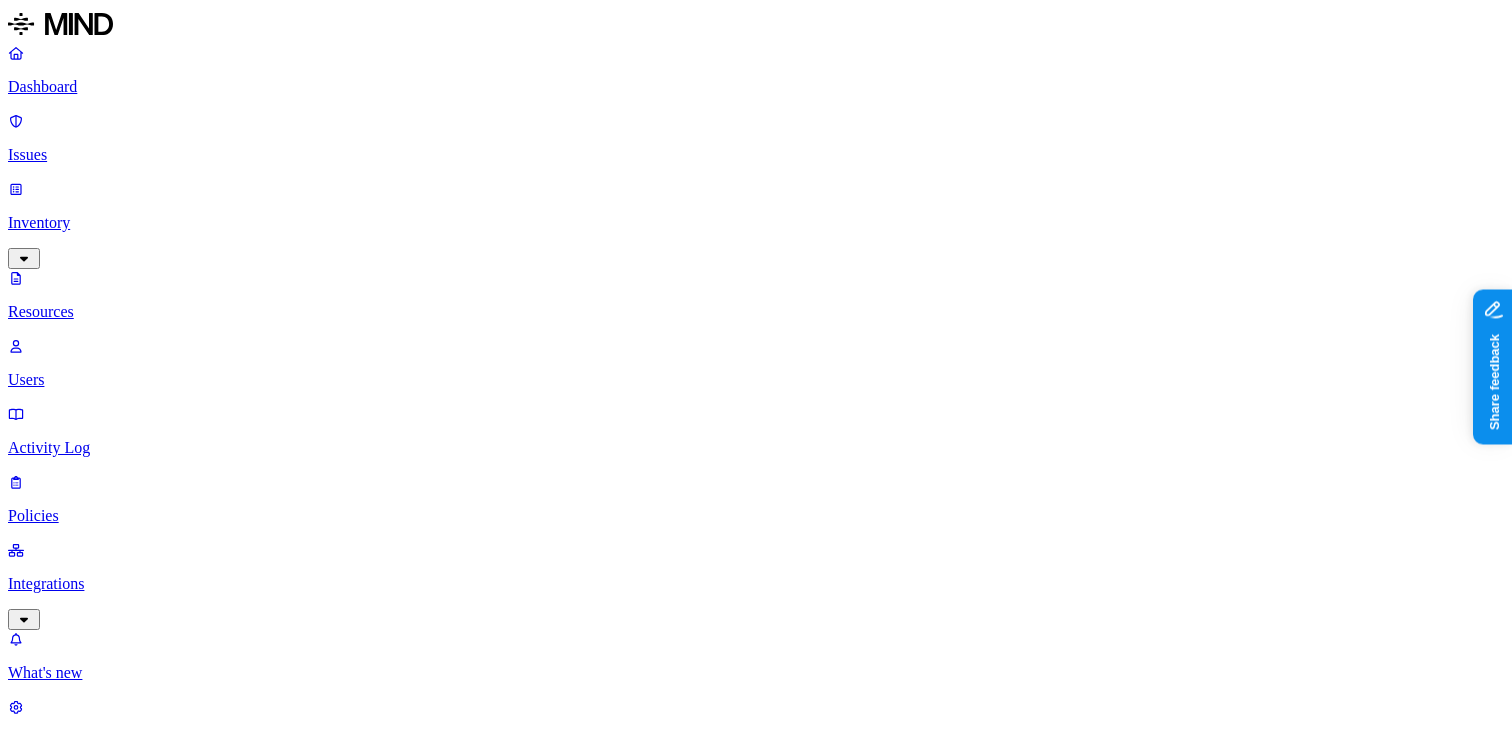 click on "Integrations" at bounding box center [756, 584] 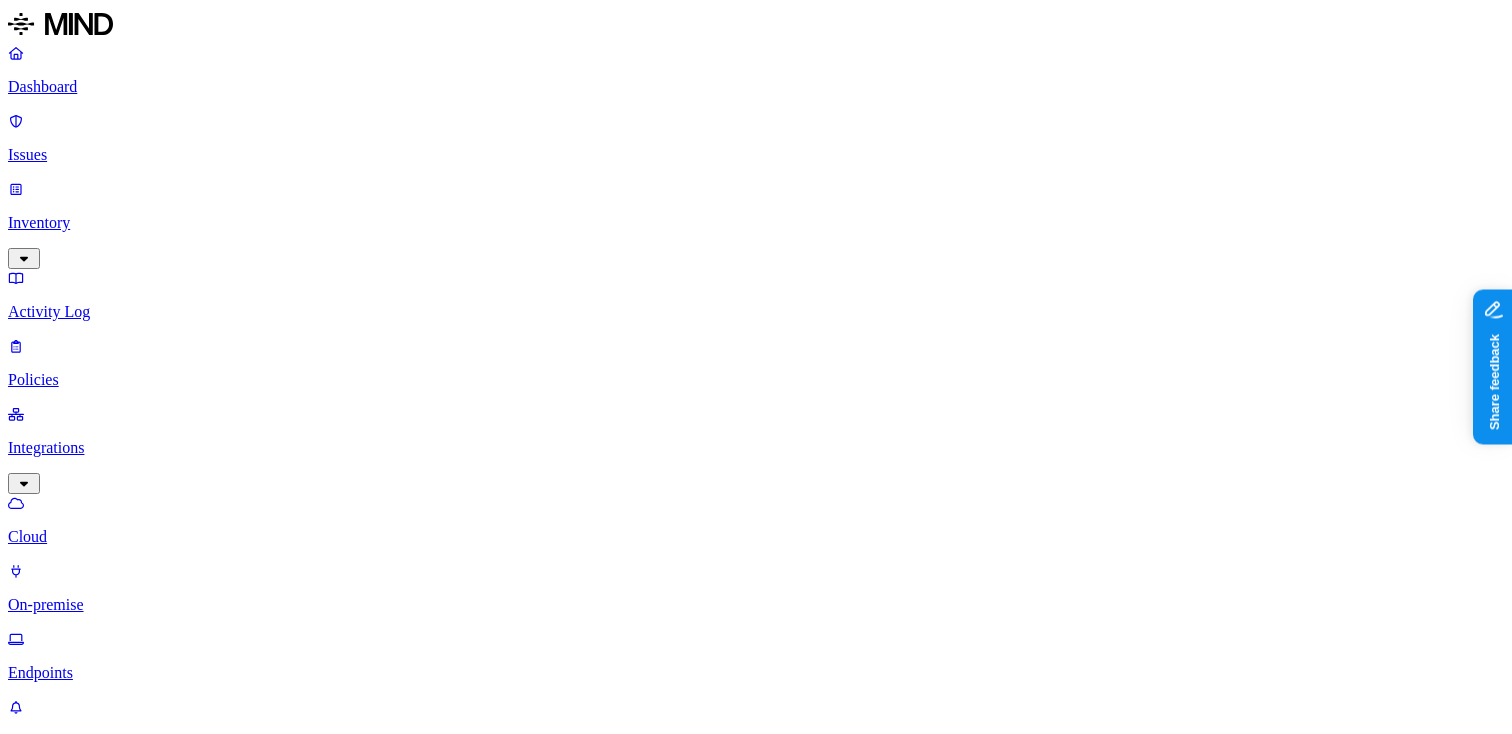 click on "Inventory" at bounding box center (756, 223) 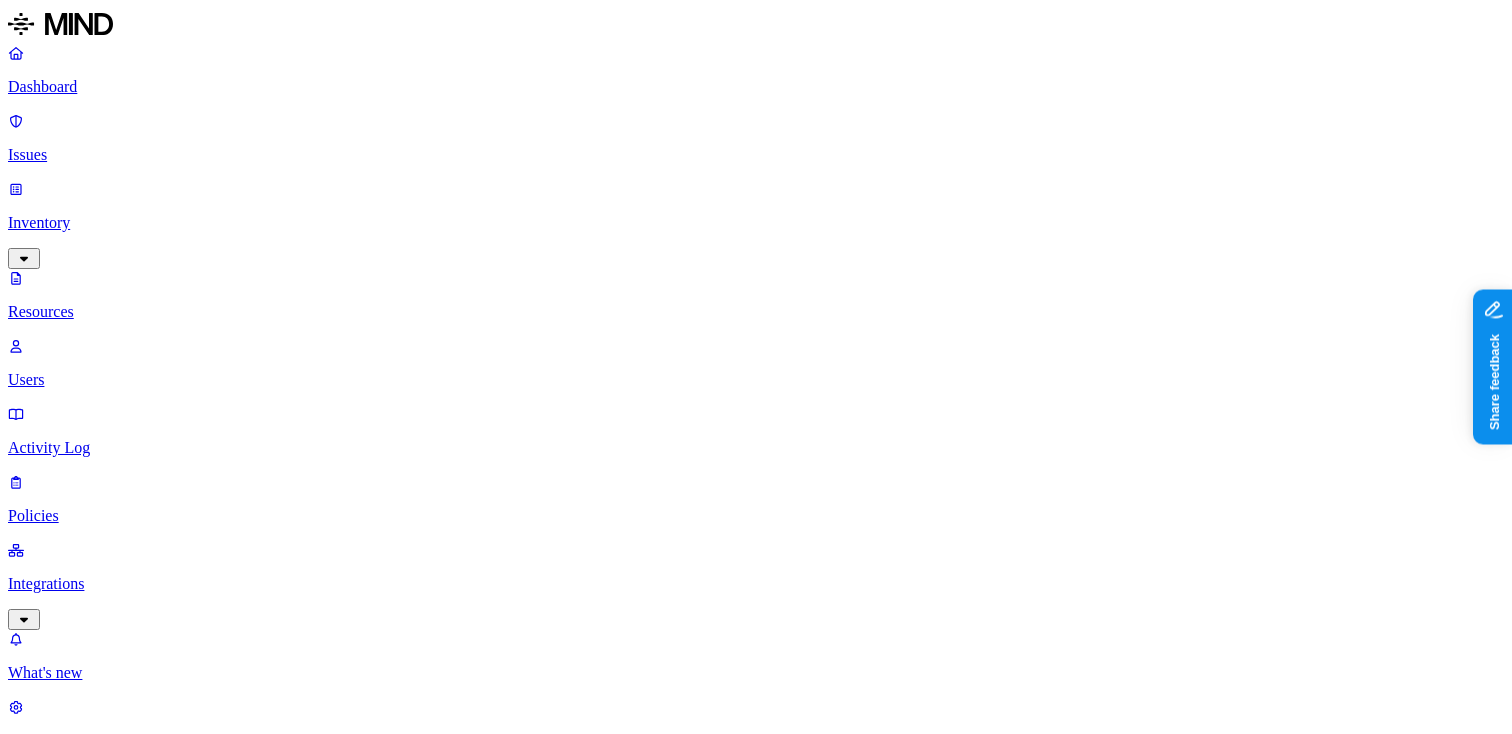 click 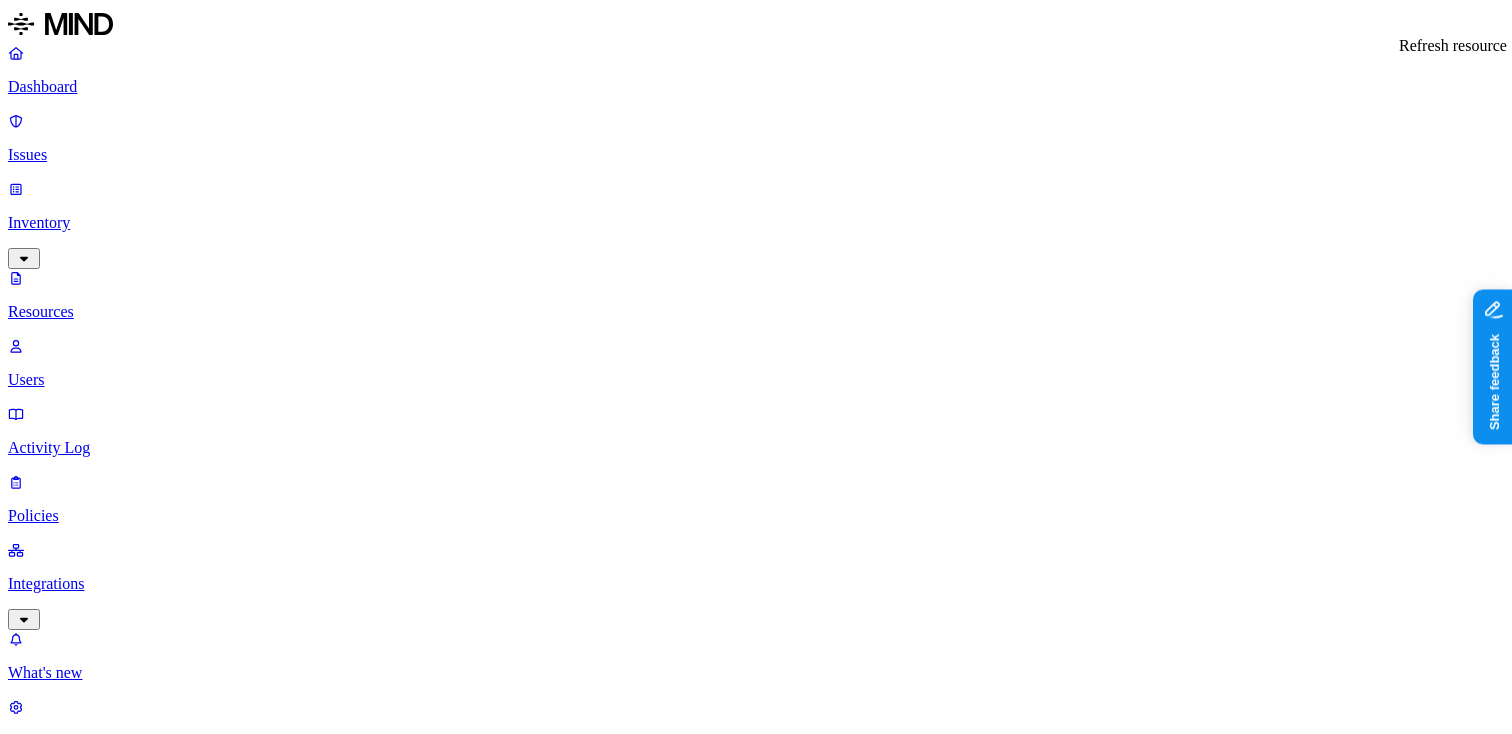click 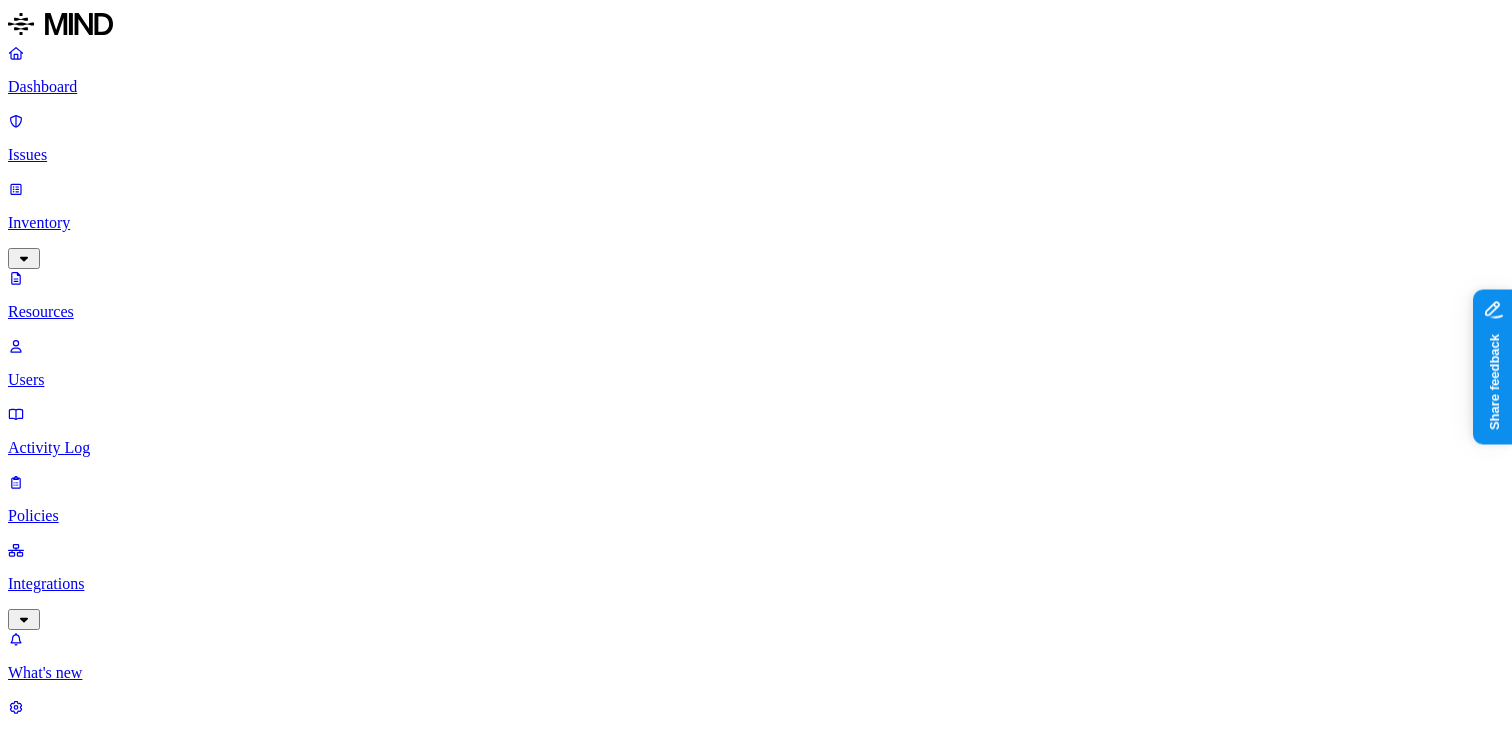 scroll, scrollTop: 40, scrollLeft: 0, axis: vertical 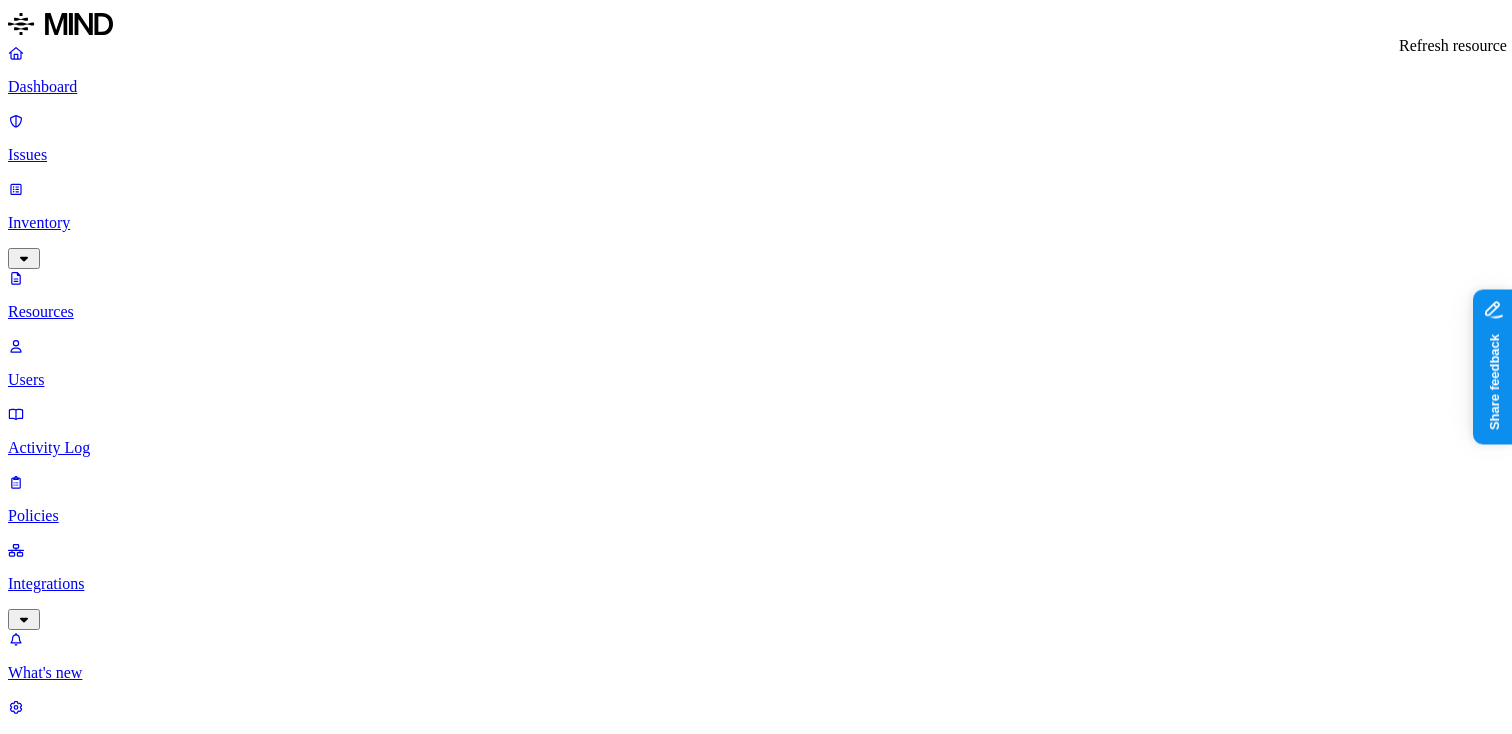 click at bounding box center (63, 7608) 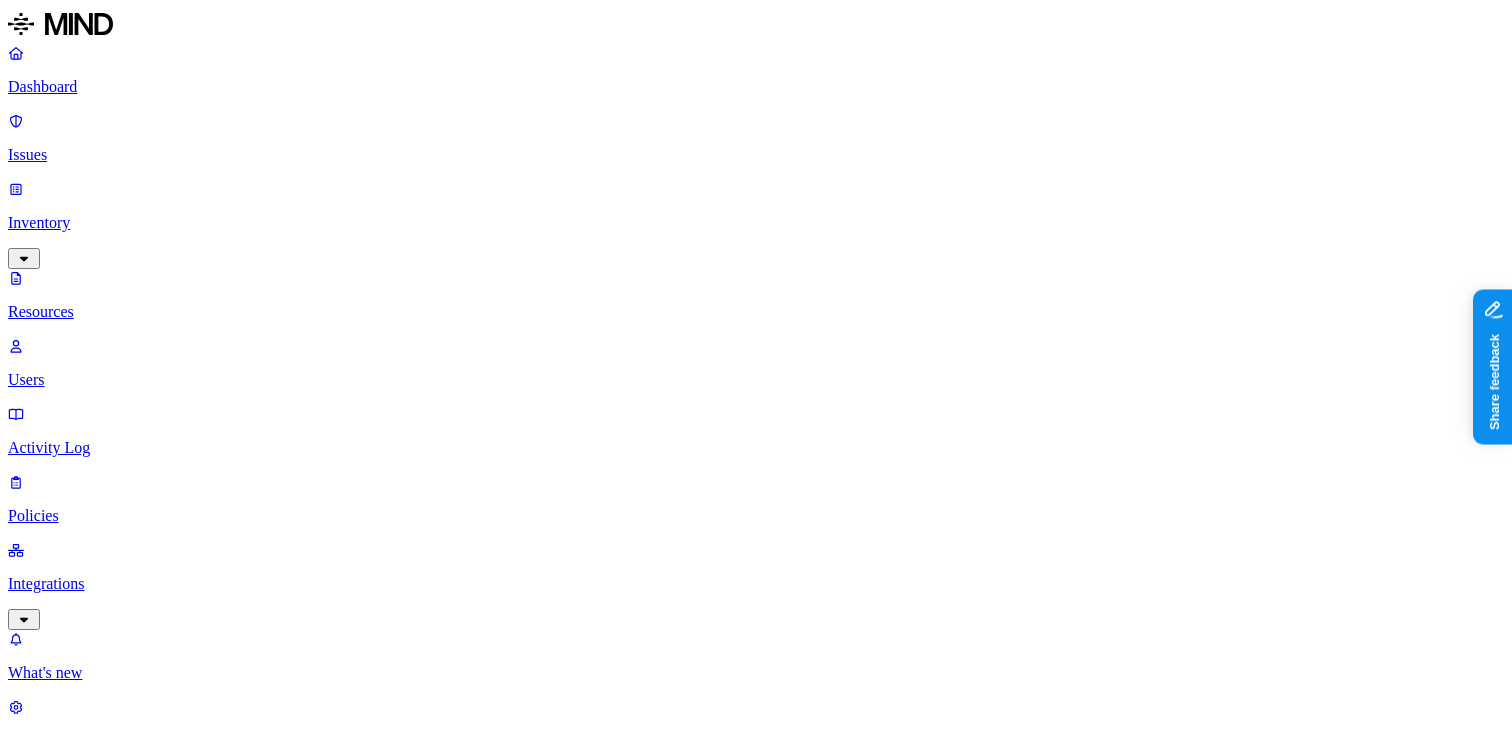 scroll, scrollTop: 383, scrollLeft: 0, axis: vertical 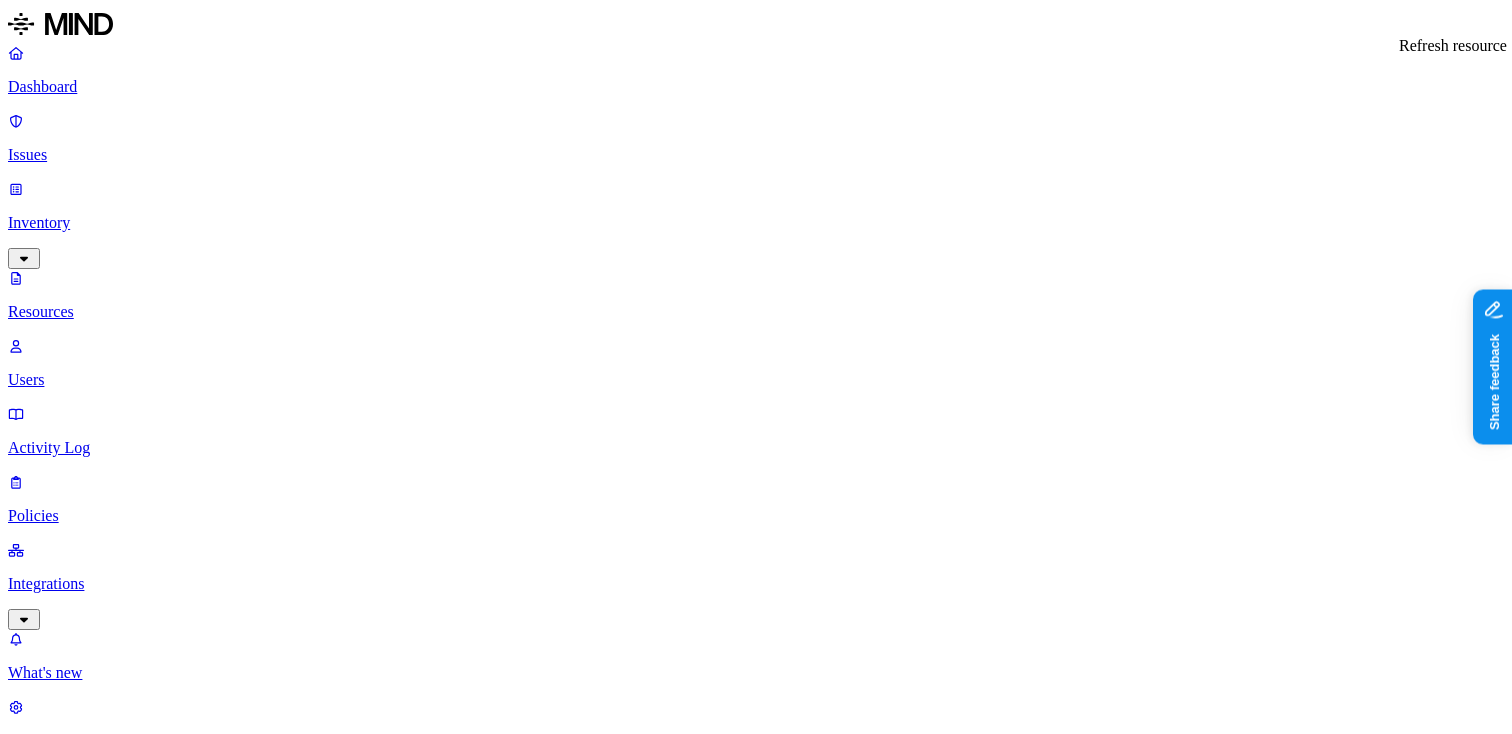 click 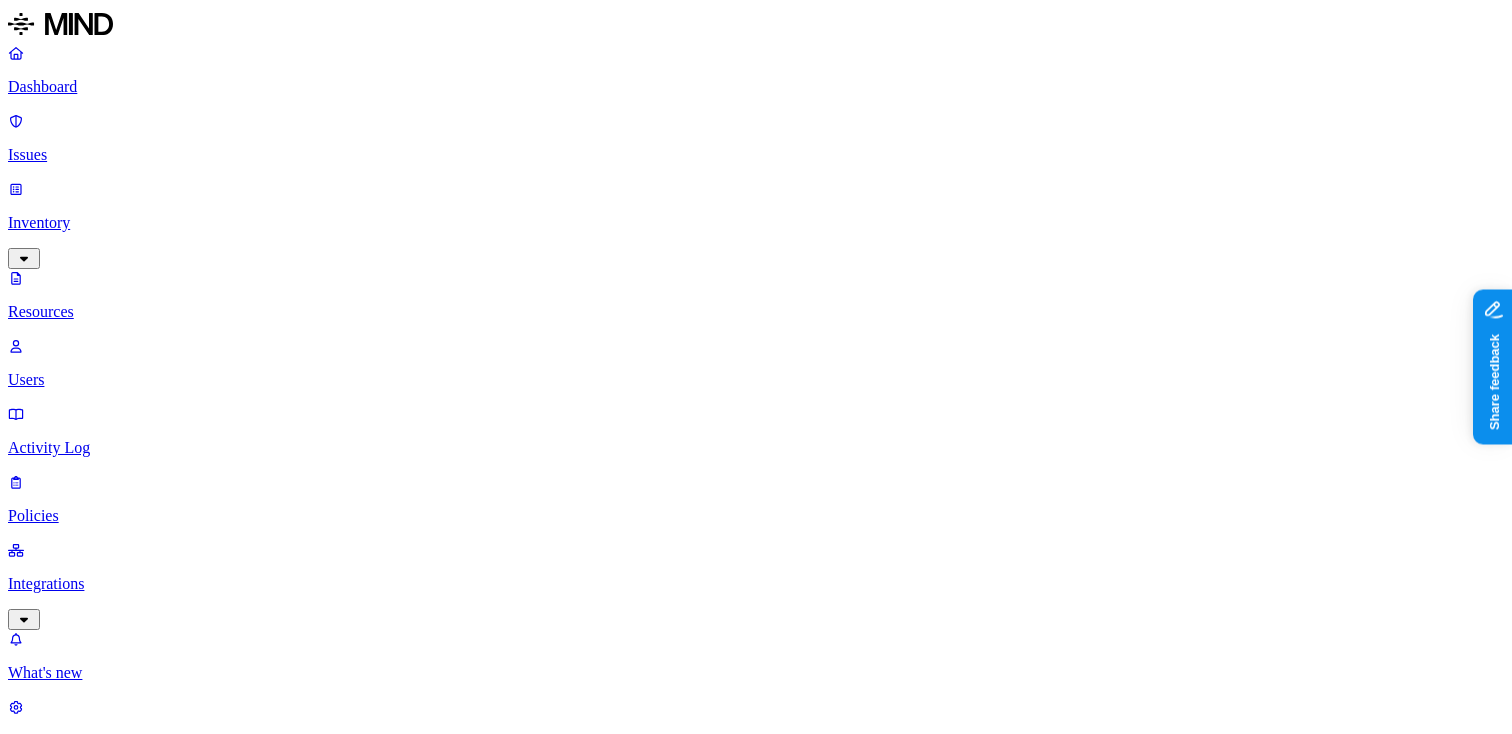 type 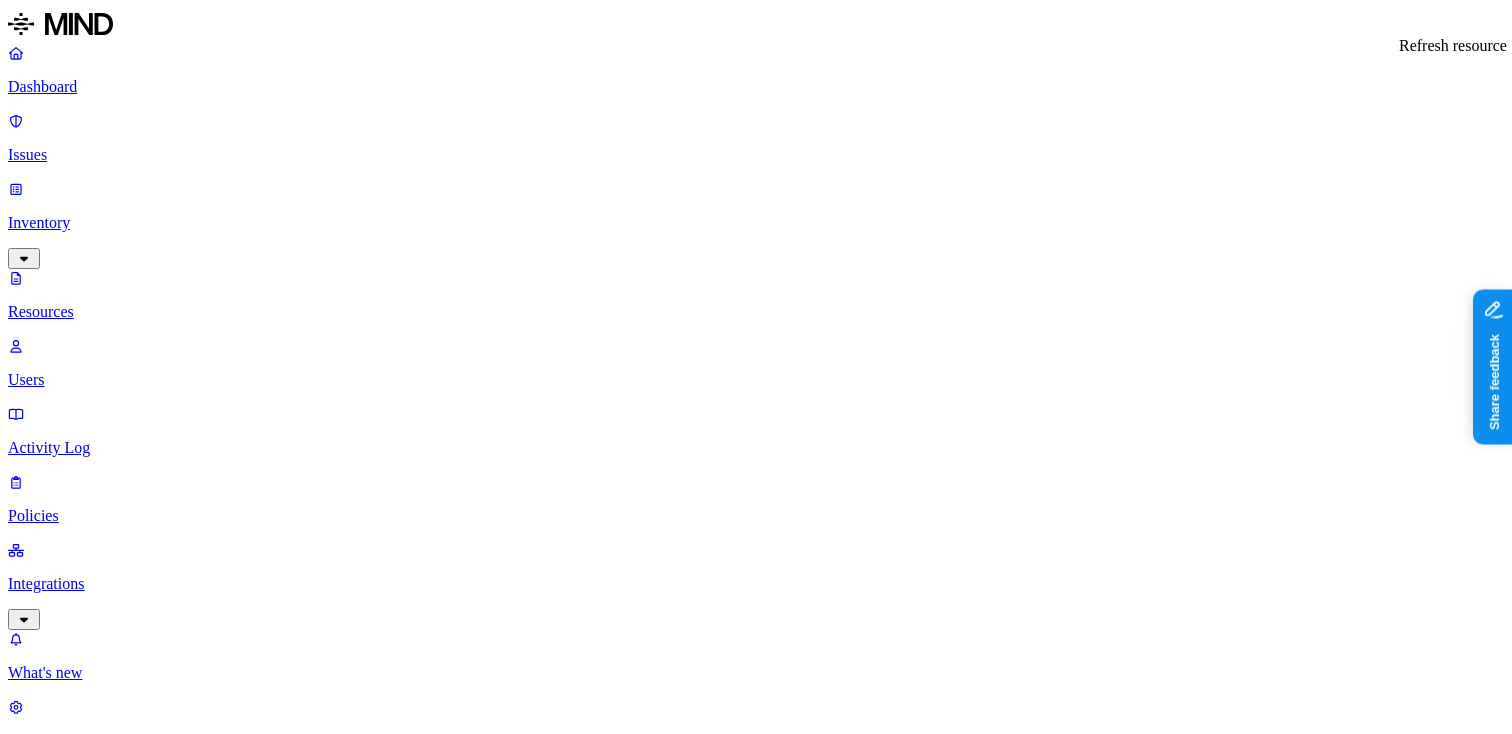 click 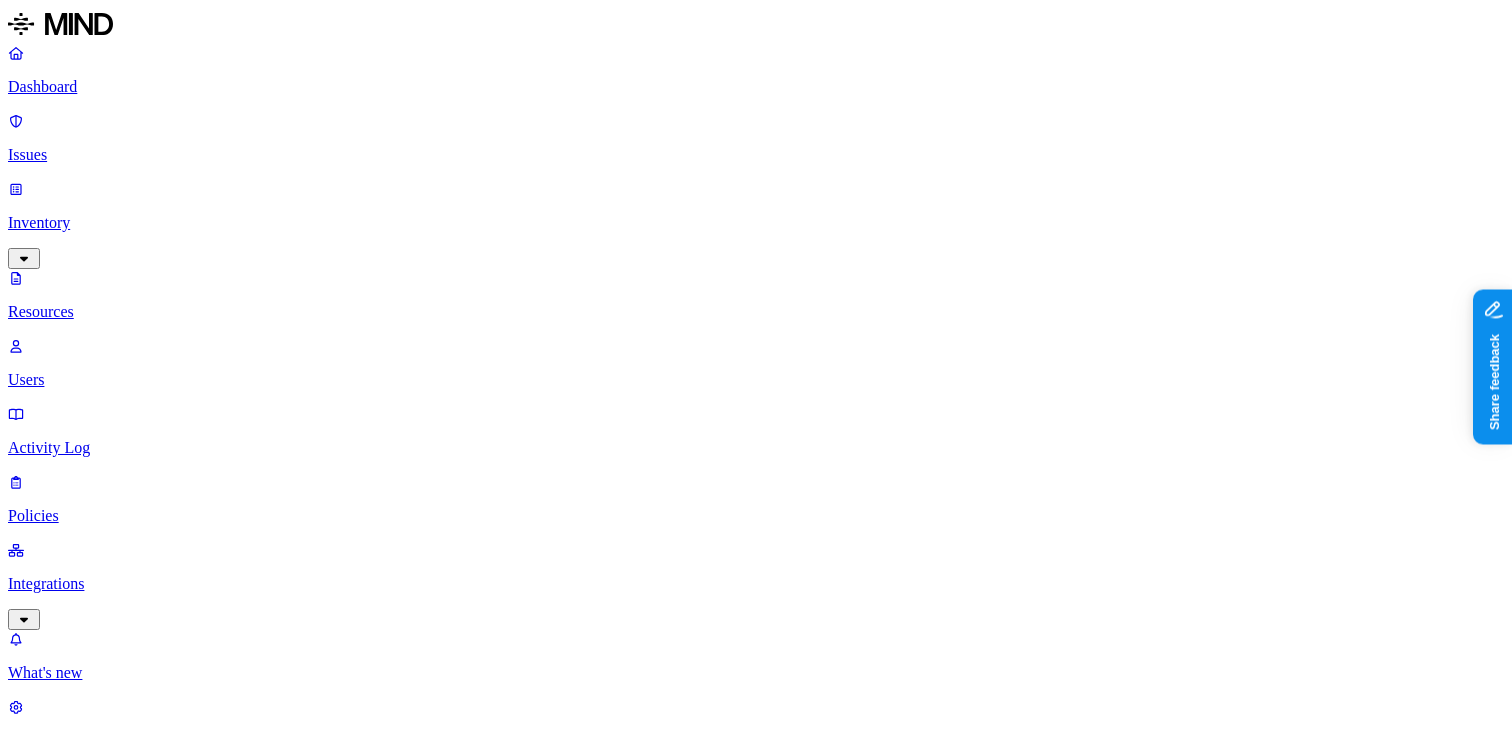 click 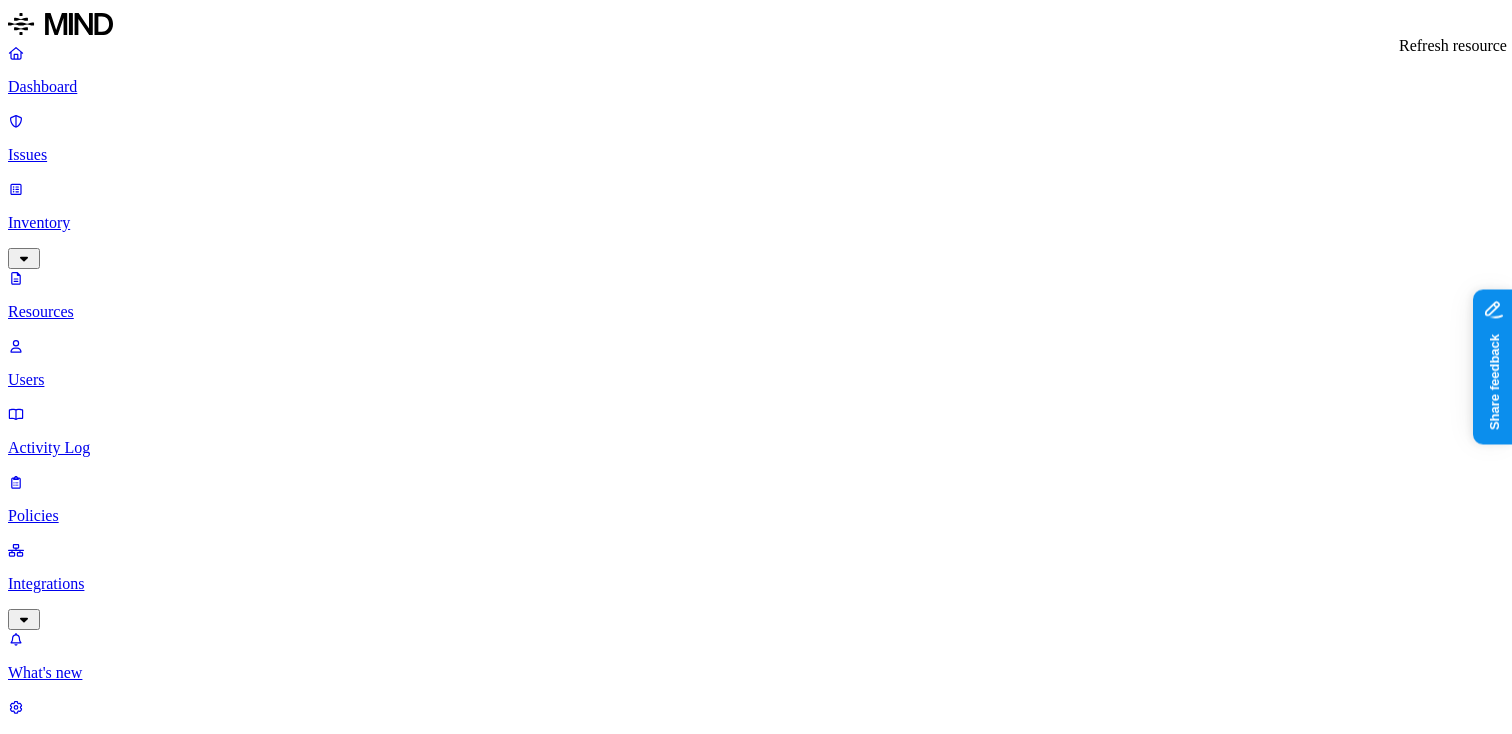 click 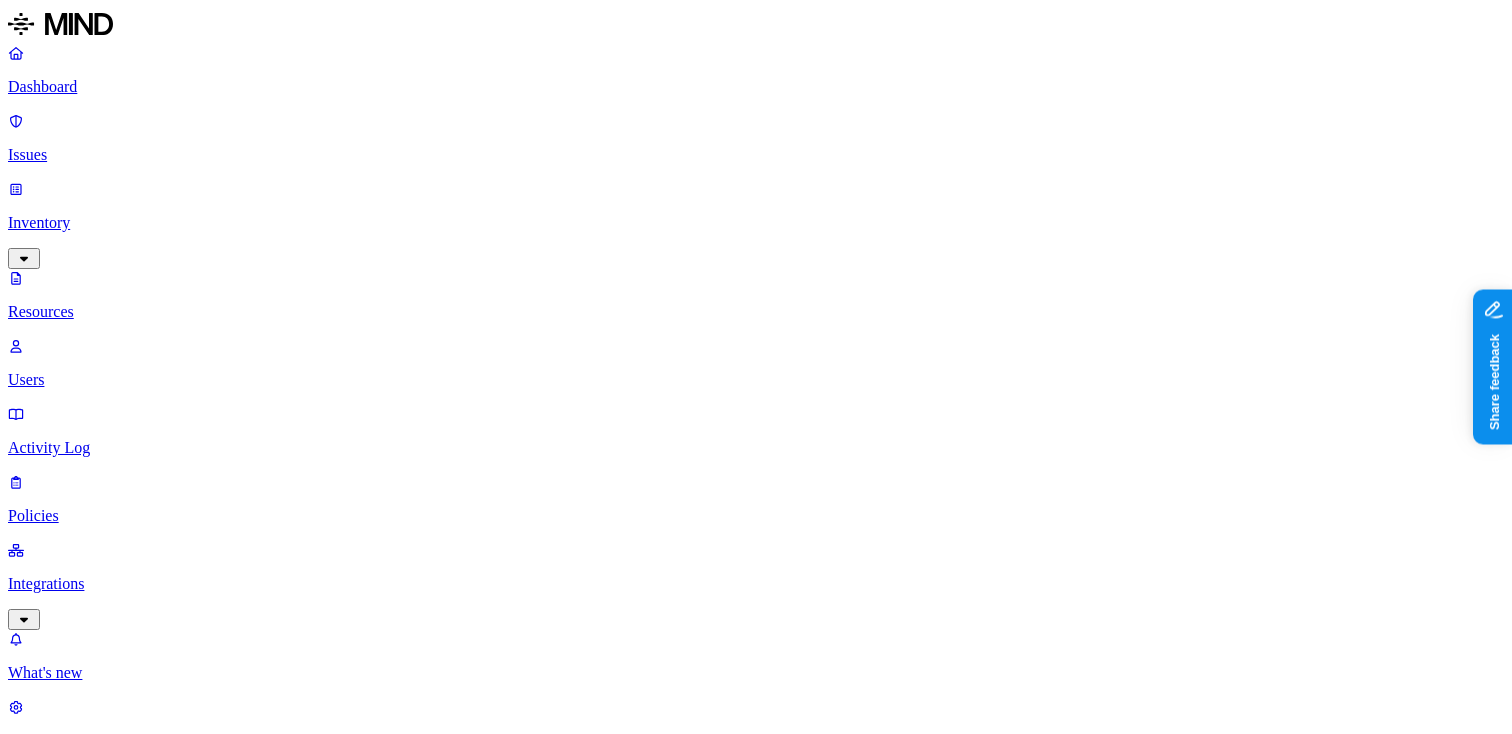 scroll, scrollTop: 688, scrollLeft: 0, axis: vertical 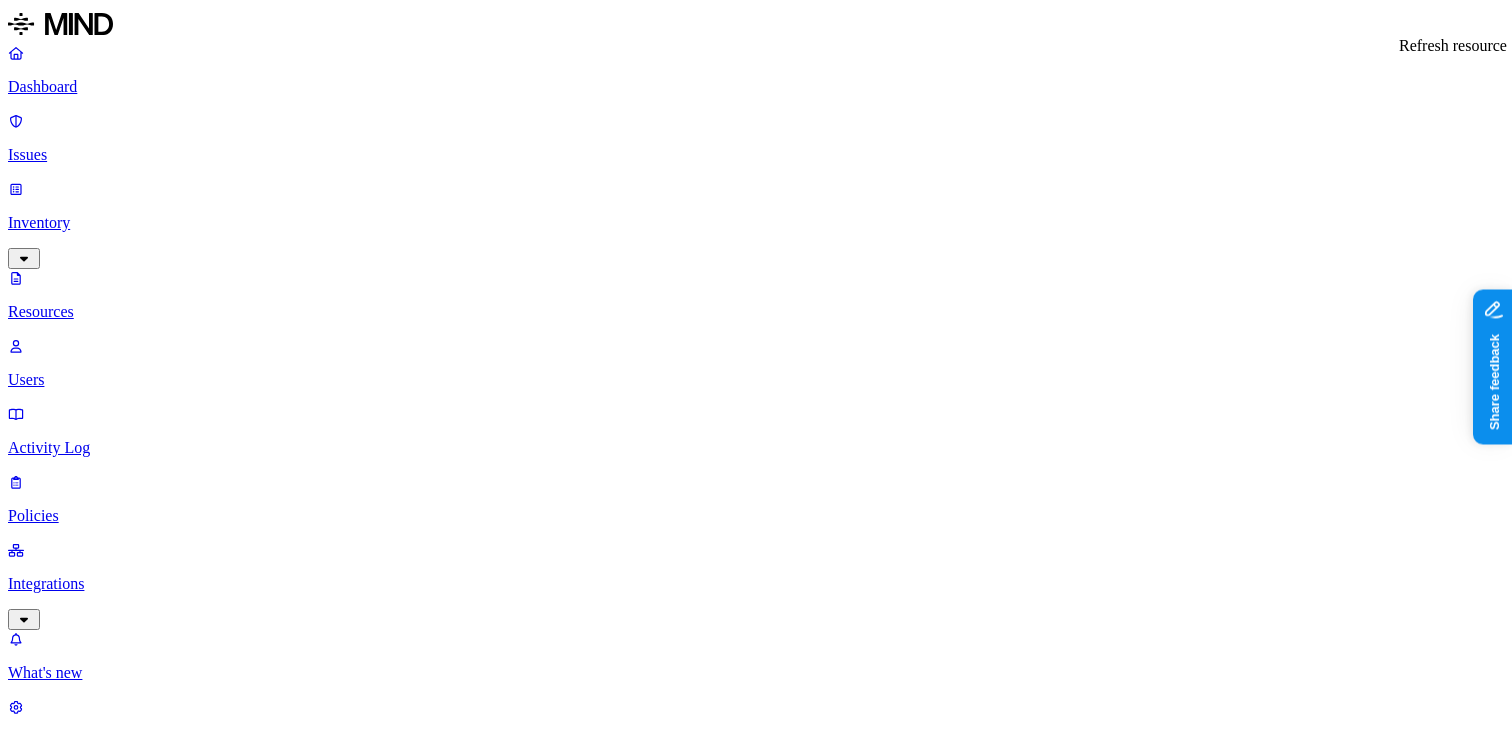click 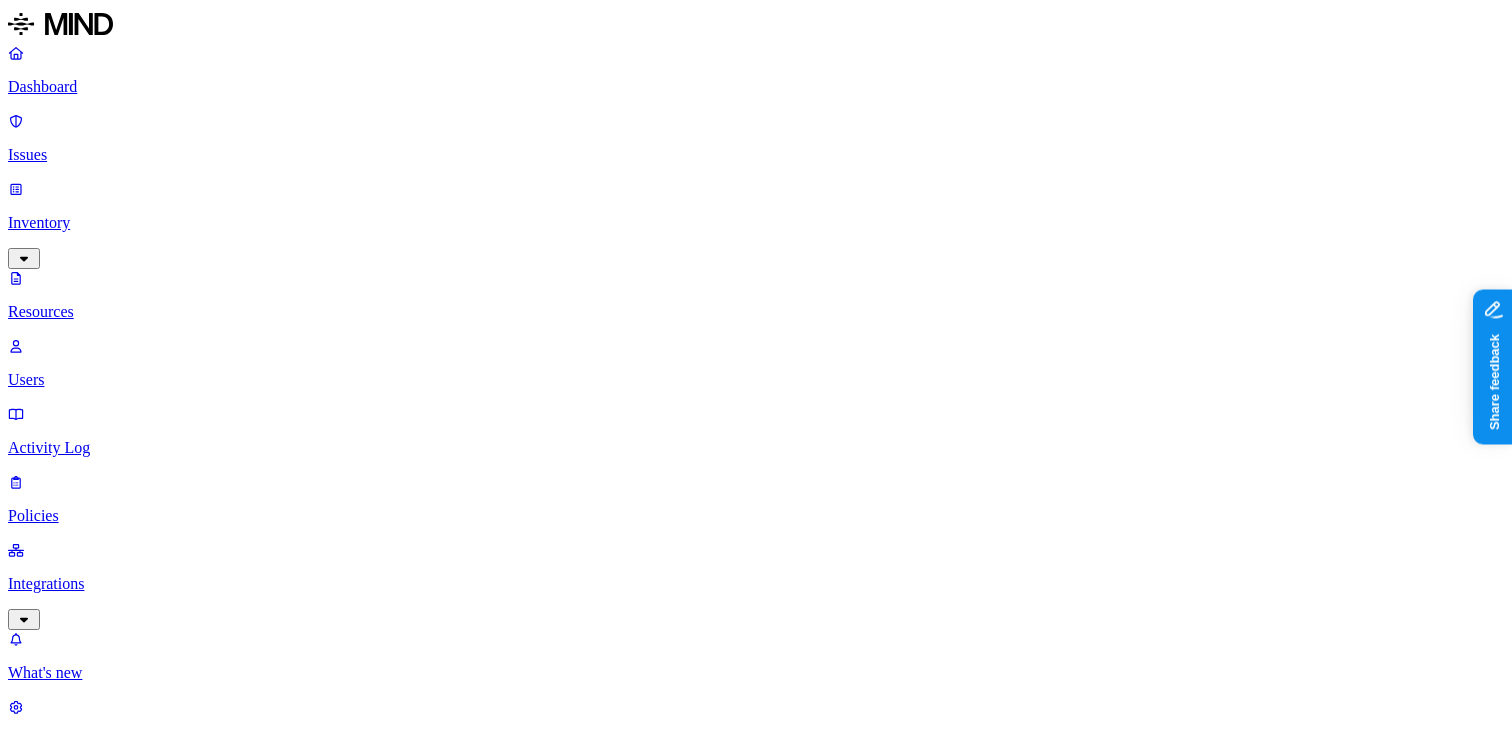 type 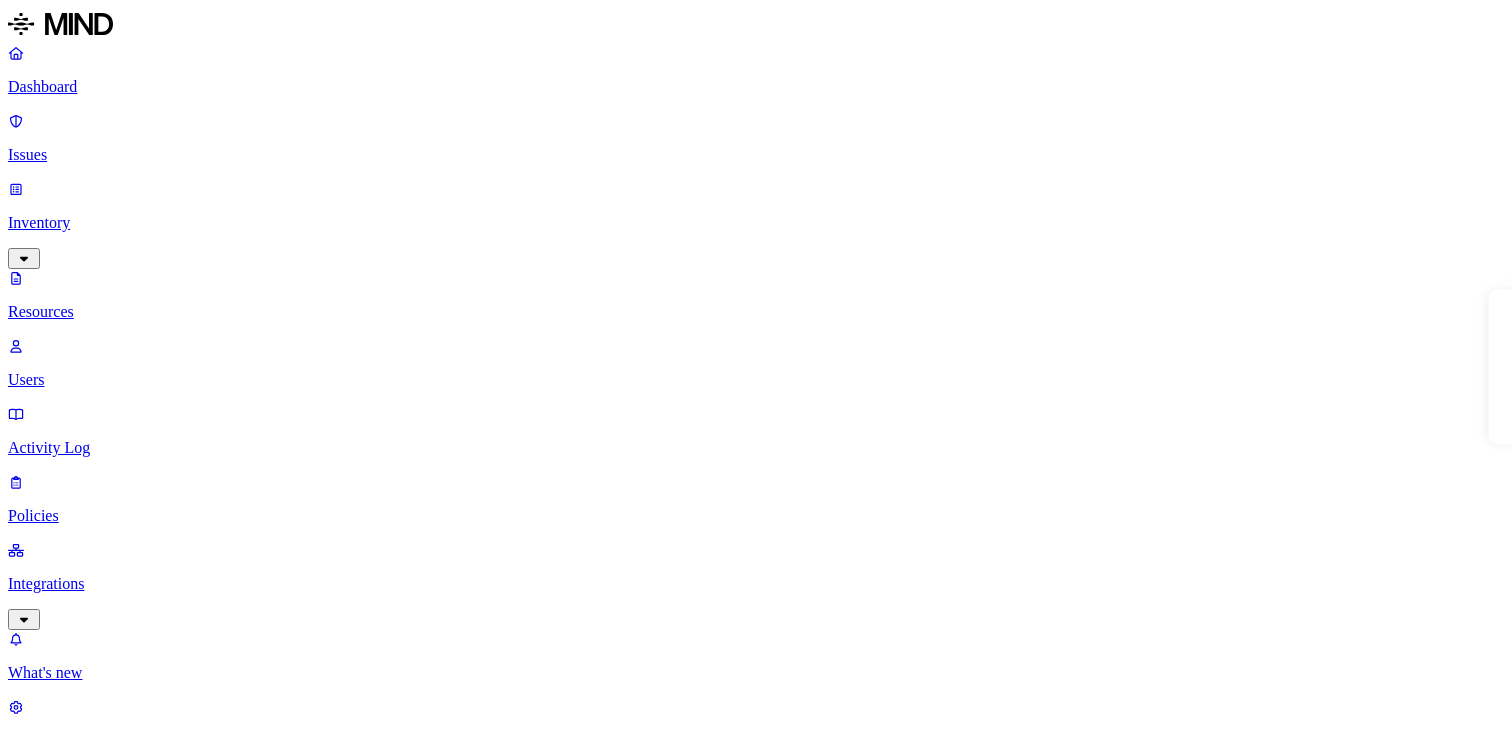 scroll, scrollTop: 0, scrollLeft: 0, axis: both 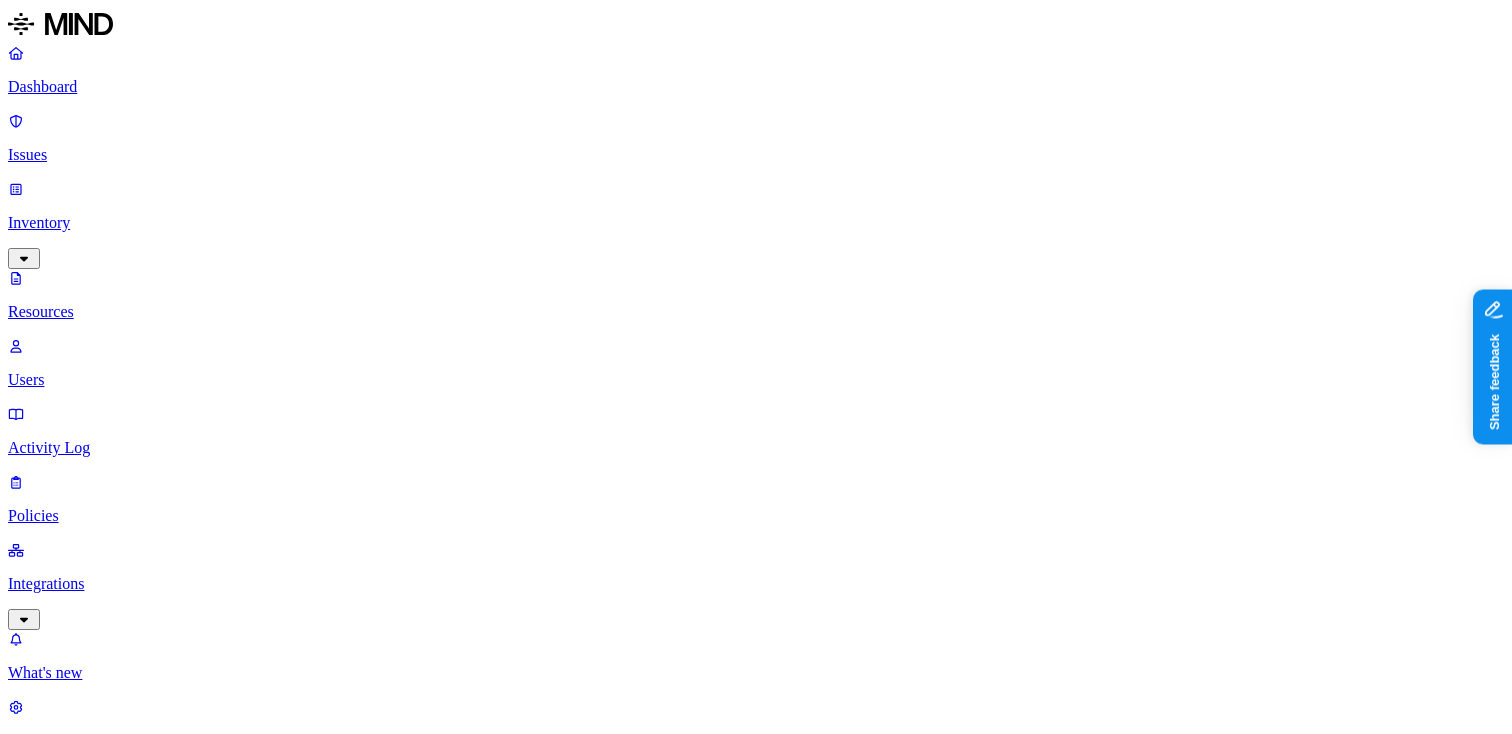 click on "–" at bounding box center (717, 1431) 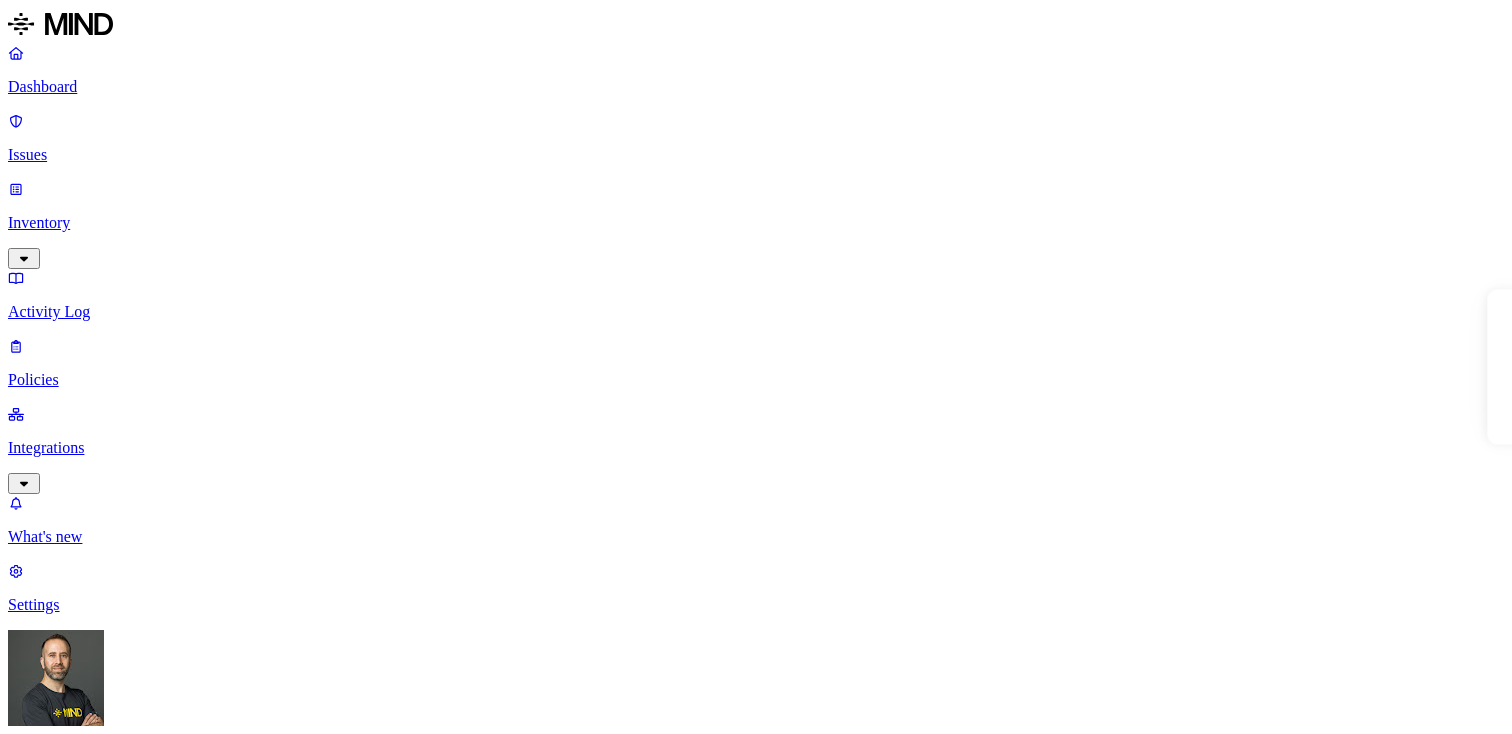 scroll, scrollTop: 0, scrollLeft: 0, axis: both 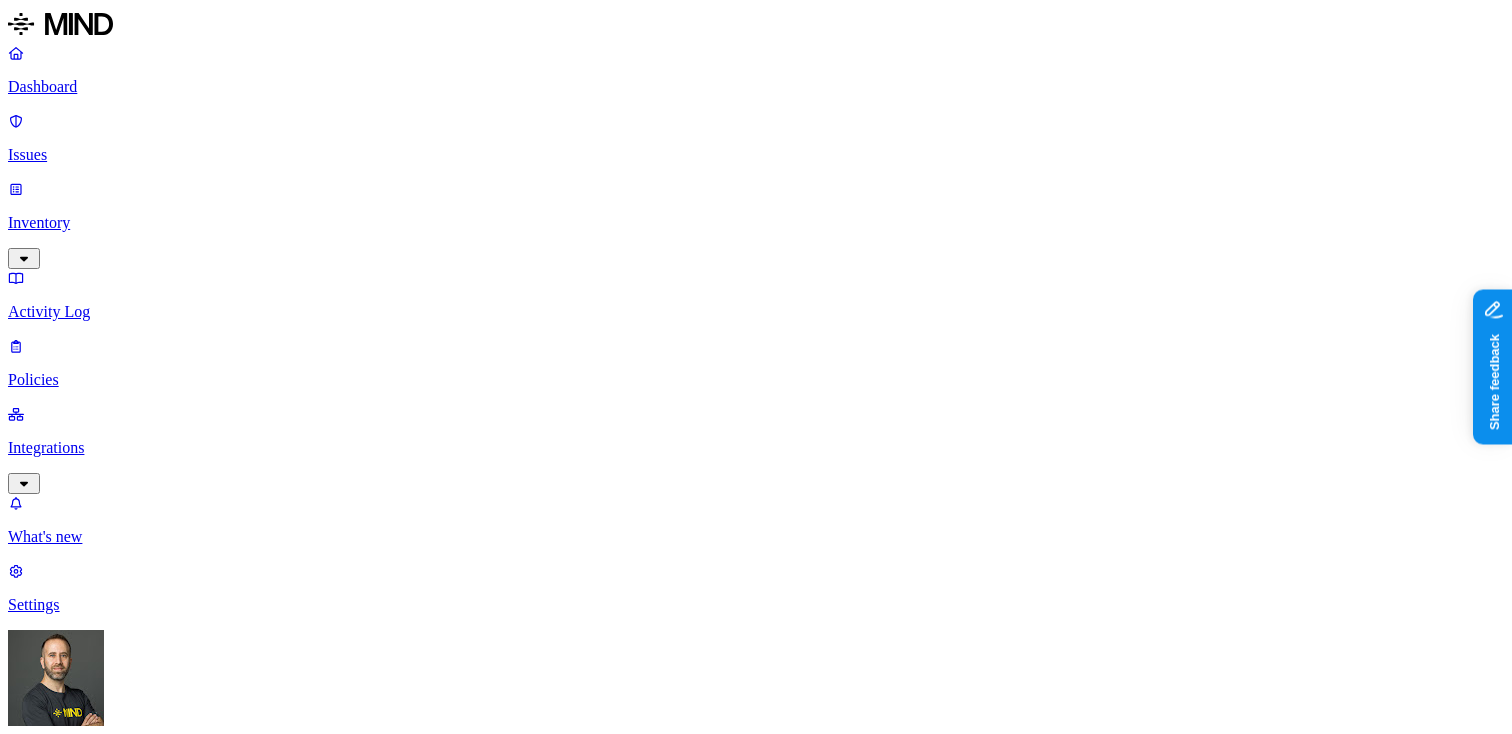 click on "Detection" at bounding box center [119, 1010] 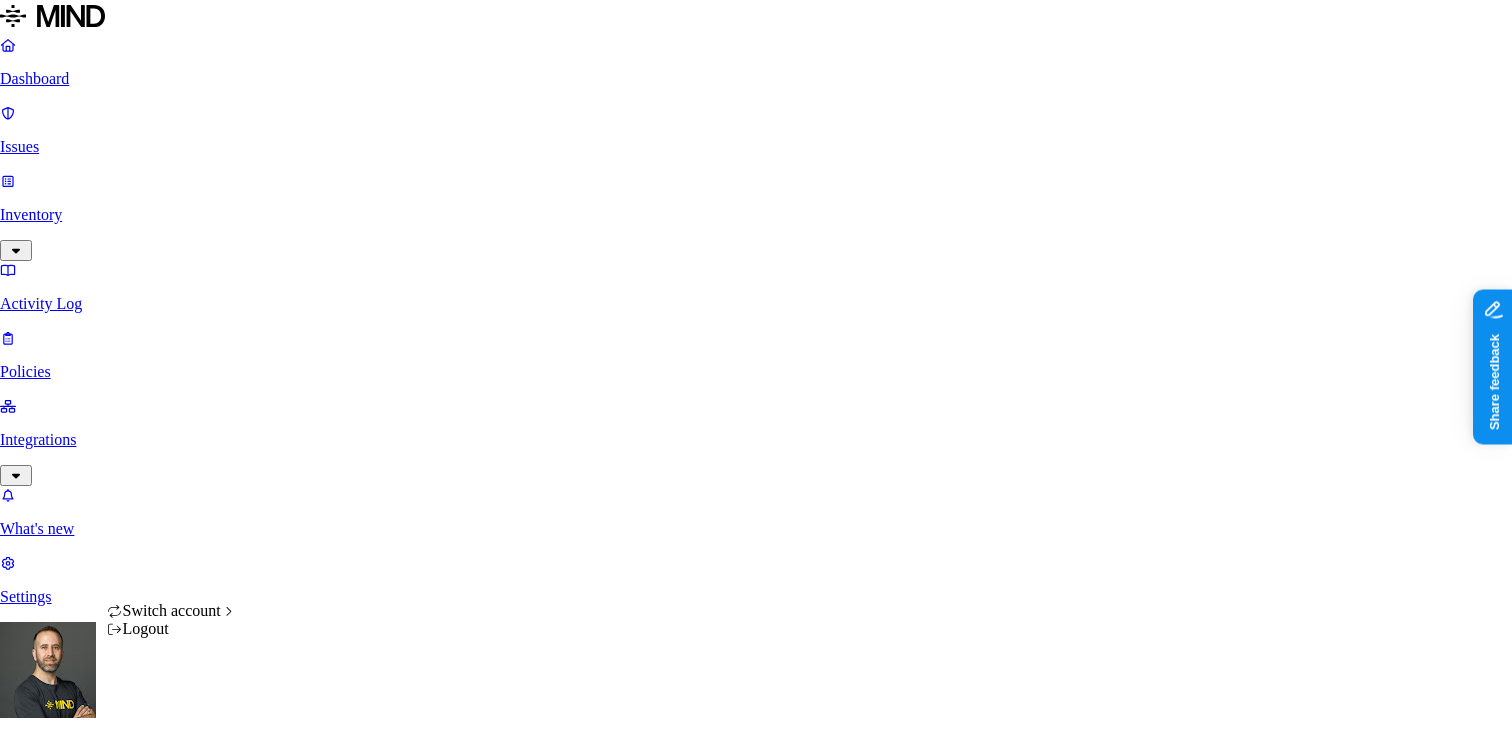 click on "Dashboard Issues Inventory Activity Log Policies Integrations What's new 1 Settings Tom Mayblum Southern Illinois Health Policies Create Policy Environment Severity Risk category 17 Rules Active Name Environment Active issues Risk category Resource shared externally by risky user Cloud 0 Exposure SSN shared with external user Cloud 4 Exposure PII data shared with external user Cloud 4 Exposure Secret shared with external user Cloud 0 Exposure Credit card number shared with external user Cloud 0 Exposure Suspicious downloads by a risky user Cloud 0 Insider threat Suspicious file deletions by a risky user Cloud 0 Insider threat PCI upload to the web Endpoint 0 Exfiltration PII upload to the web Endpoint 0 Exfiltration Secret upload to the web Endpoint 0 Exfiltration SSN detected in resource Cloud 0 Exposure Resource shared with external user Cloud 0 Exposure Credit card detected in resource Cloud 0 Exposure Secrets detected in resource Cloud 0 Exposure Suspicious downloads of sensitive data by a user" at bounding box center (756, 987) 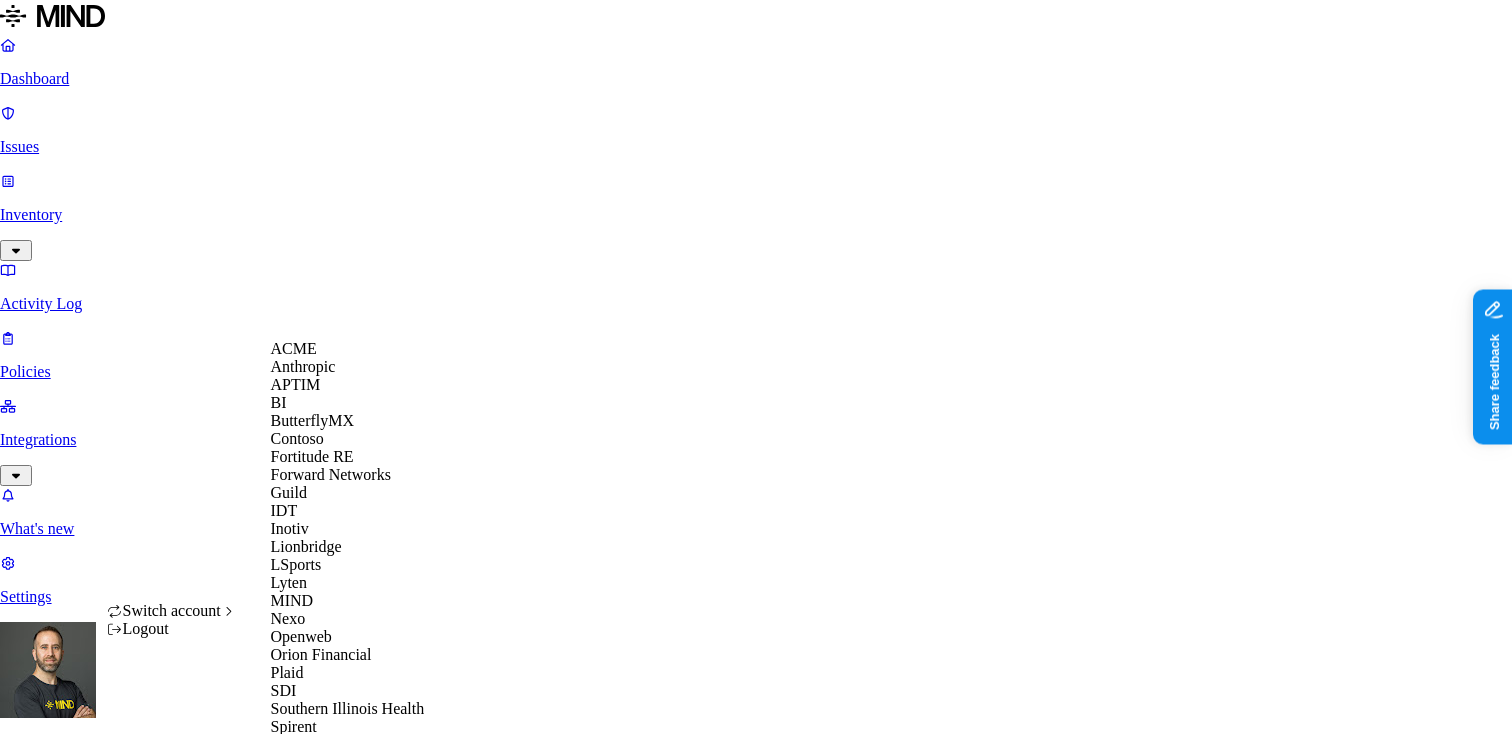 click on "Anthropic" at bounding box center [348, 367] 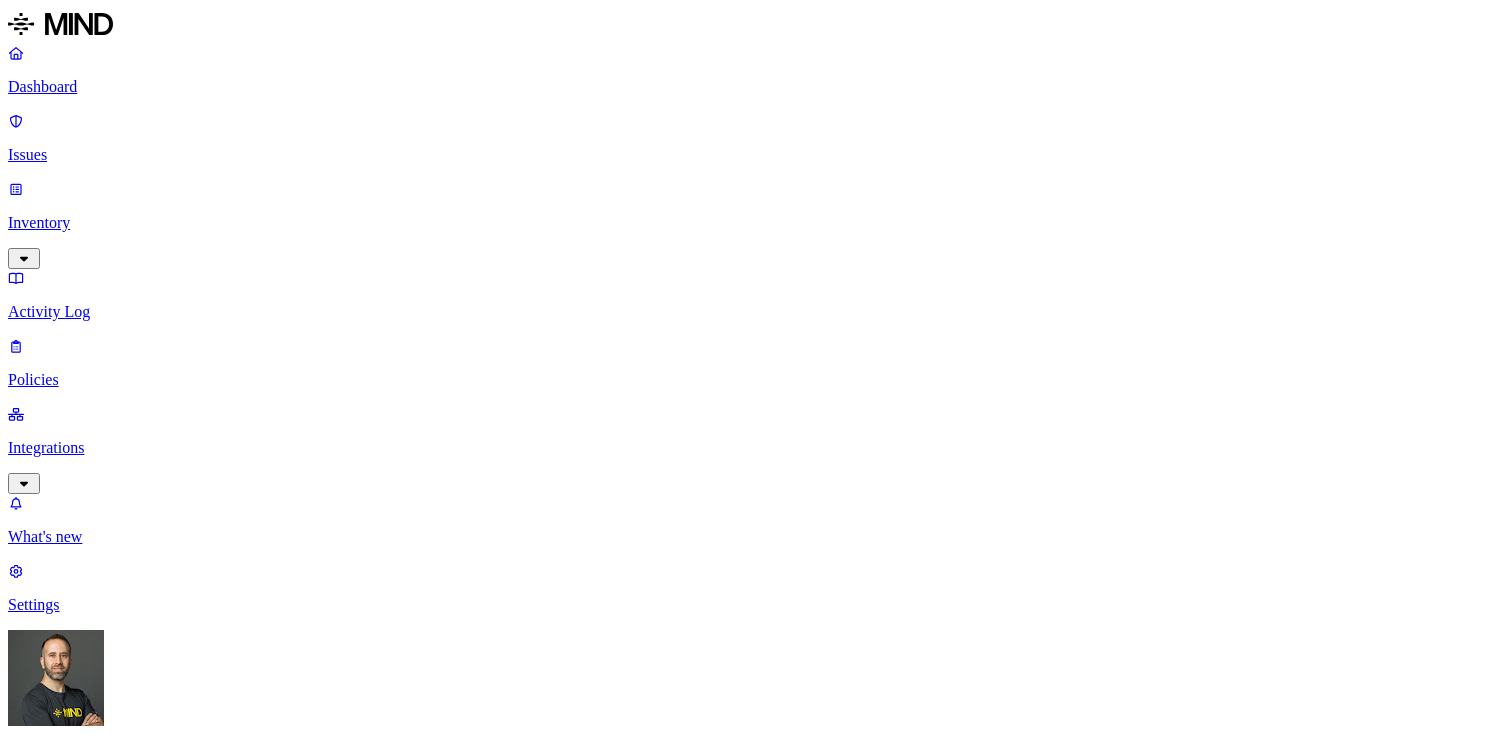 scroll, scrollTop: 0, scrollLeft: 0, axis: both 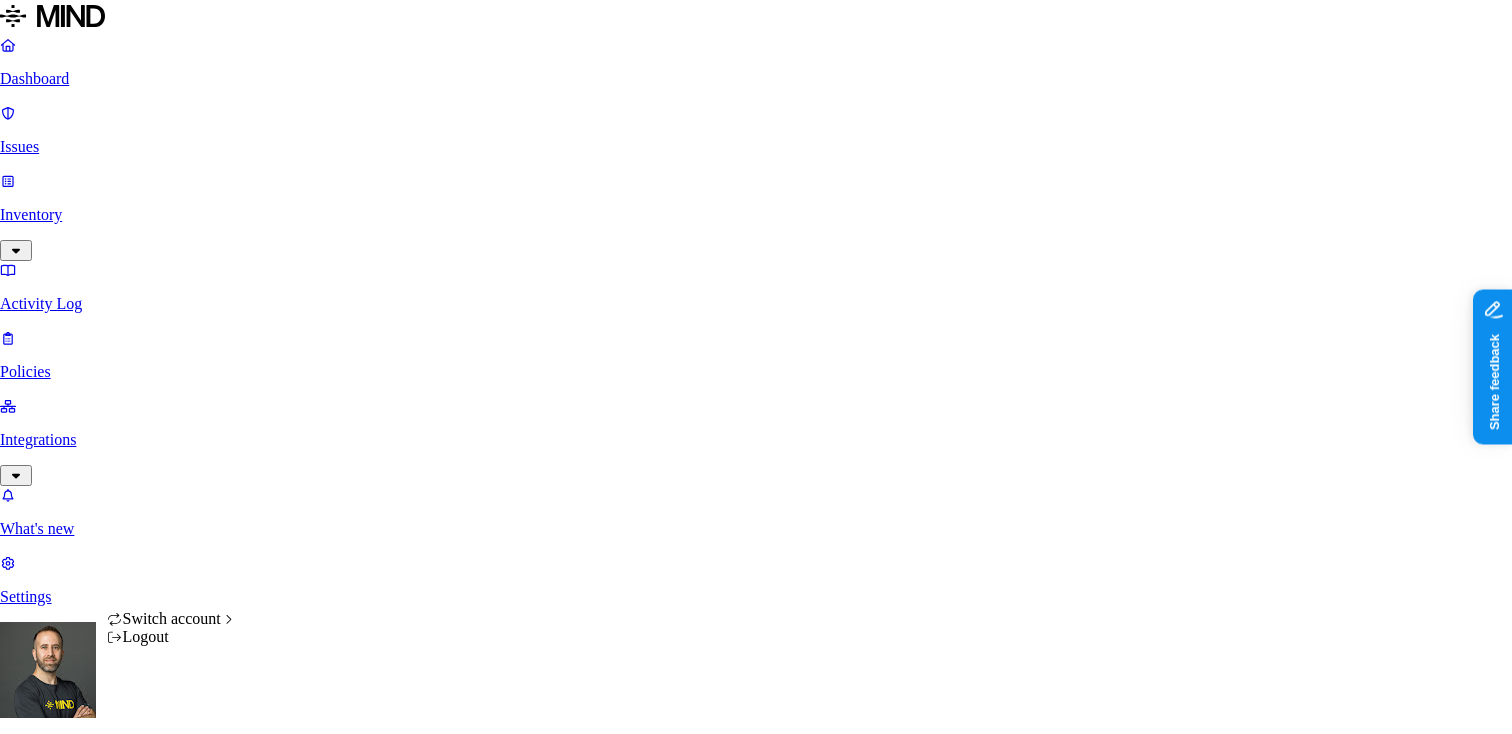 click on "Dashboard Issues Inventory Activity Log Policies Integrations What's new 1 Settings Tom Mayblum Anthropic Policies Create Policy Environment Severity Risk category 18 Rules Active Name Environment Active issues Risk category Secret shared with external user Cloud 0 Exposure Suspicious downloads by a risky user Cloud 0 Insider threat Suspicious file deletions by a risky user Cloud 0 Insider threat Valid key detected in resource Cloud 0 Exposure Resource shared externally by risky user Cloud 0 Exposure SSN shared with external user Cloud 0 Exposure Credit card number shared with external user Cloud 0 Exposure Suspicious downloads of sensitive data by a user Cloud 0 Insider threat PCI upload to the web Endpoint 0 Exfiltration PII upload to the web Endpoint 0 Exfiltration Secret upload to the web Endpoint 0 Exfiltration SSN detected in resource Cloud 0 Exposure Credit card detected in resource Cloud 0 Exposure Secrets detected in resource Cloud 0 Exposure Encrypted resource shared with external user 0 0" at bounding box center (756, 1014) 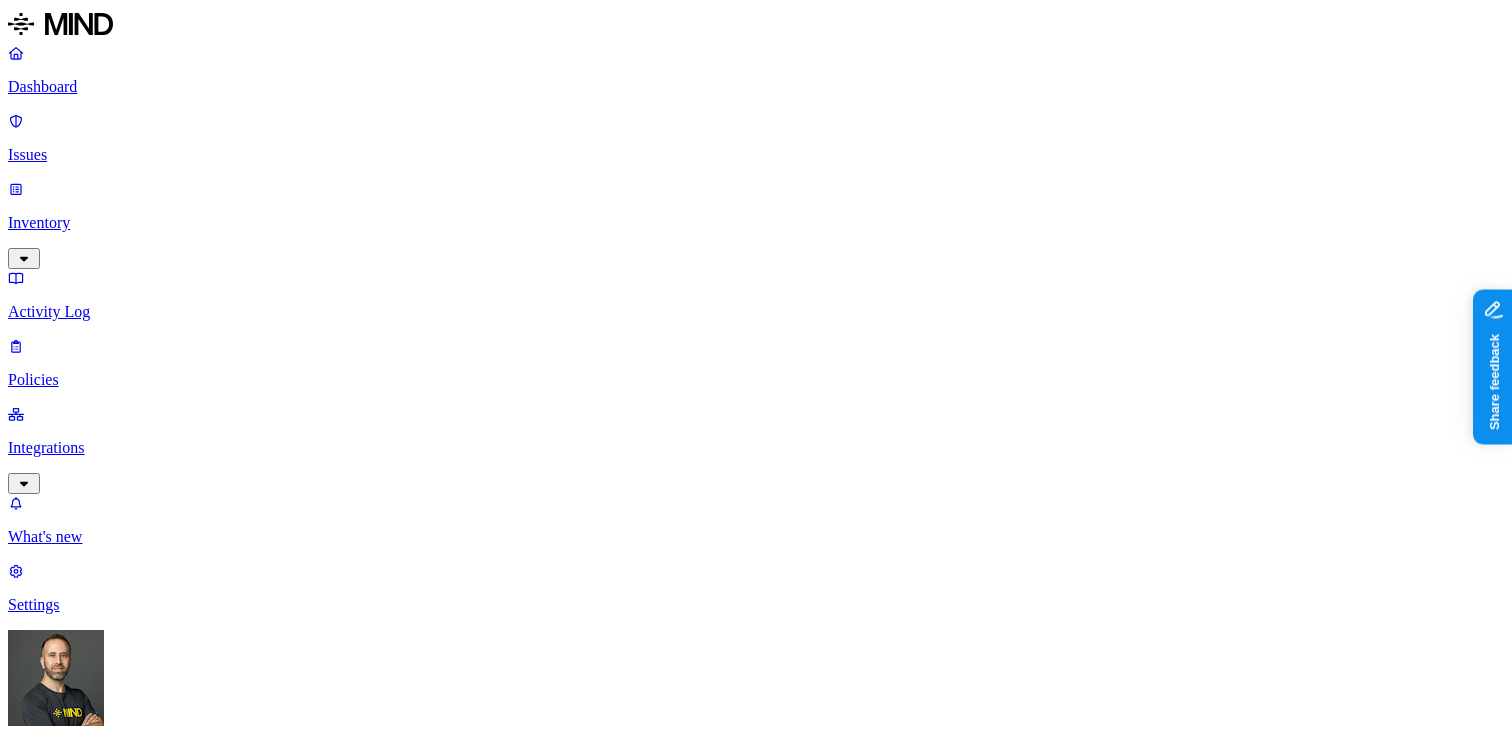 scroll, scrollTop: 143, scrollLeft: 0, axis: vertical 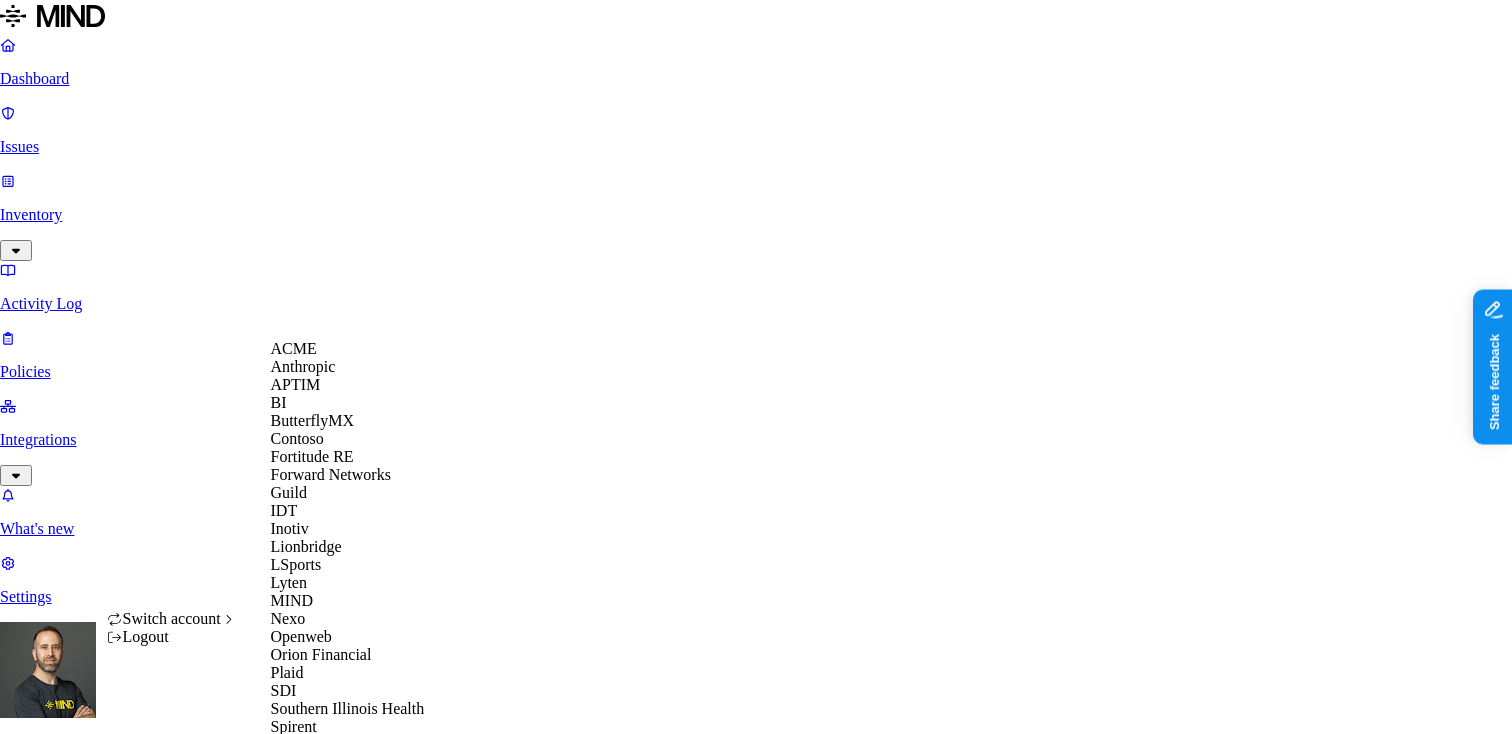 click on "Turo" at bounding box center [348, 781] 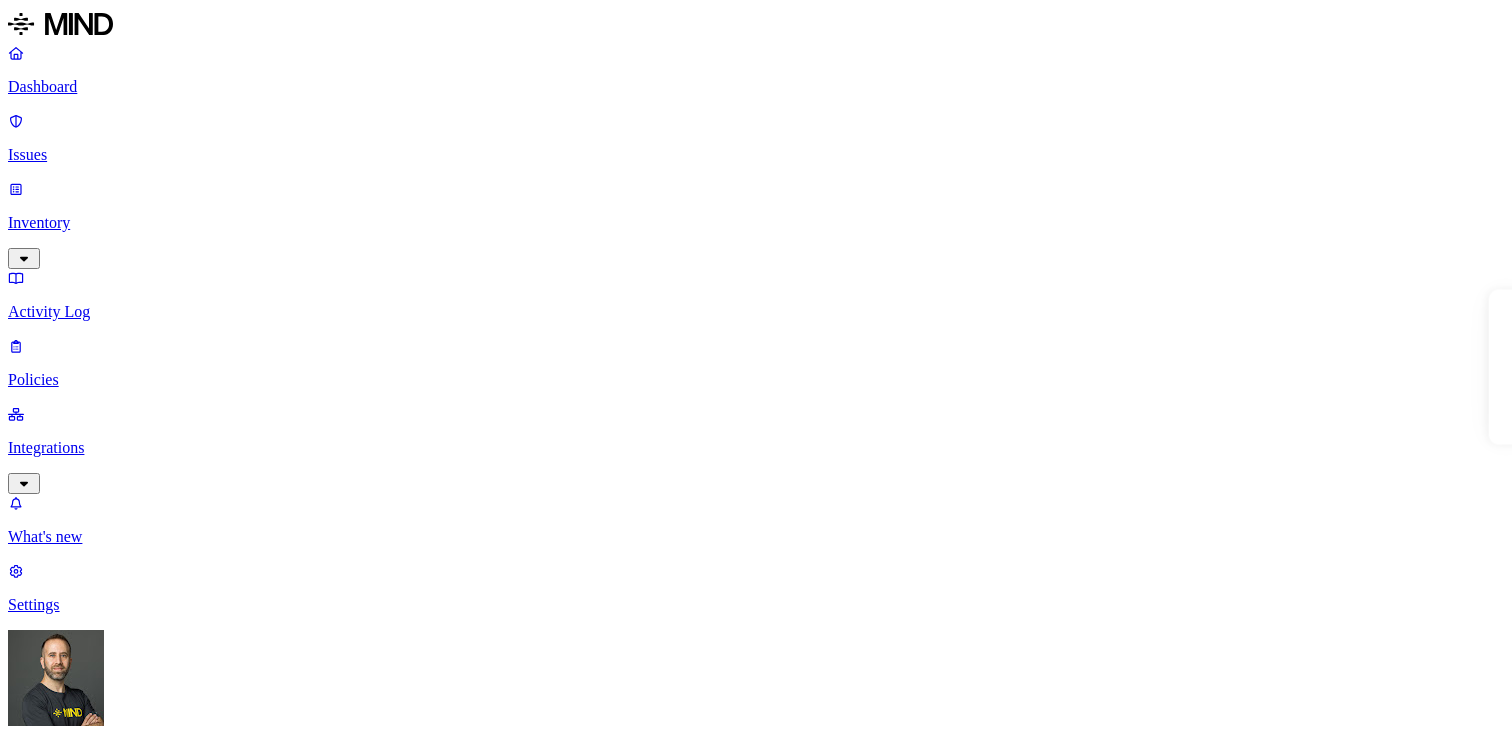 scroll, scrollTop: 0, scrollLeft: 0, axis: both 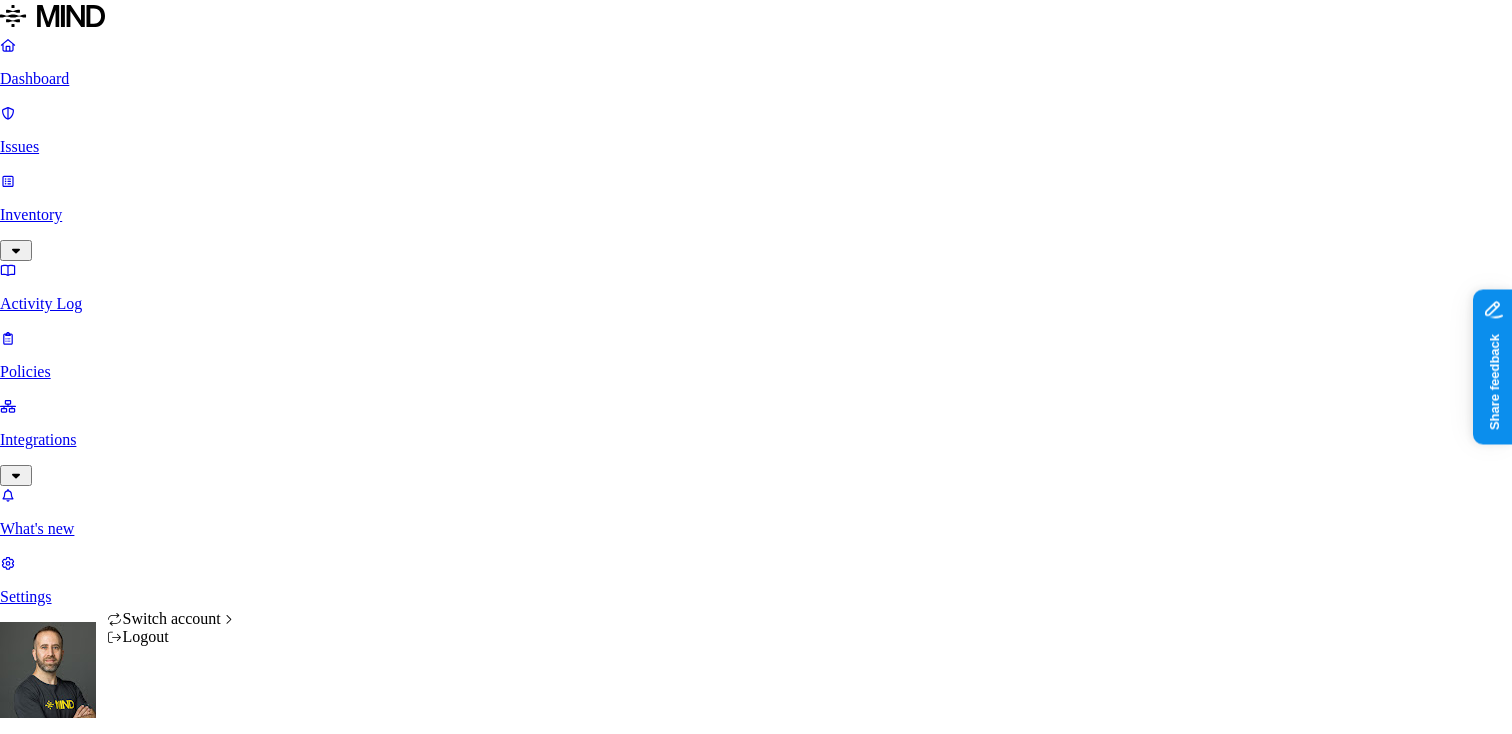 click on "Dashboard Issues Inventory Activity Log Policies Integrations What's new 1 Settings [FIRST] [LAST] Turo Policies Create Policy Environment Severity Risk category 21 Rules Active Name Environment Active issues Risk category Secret shared with external user Cloud 0 Exposure Suspicious downloads by a risky user Cloud 0 Insider threat Valid key detected in resource Cloud 0 Exposure Suspicious file deletions by a risky user Cloud 0 Insider threat Resource shared externally by risky user Cloud 0 Exposure [SSN] shared with external user Cloud 0 Exposure [CREDIT_CARD] shared with external user Cloud 0 Exposure Suspicious downloads of sensitive data by a user Cloud 0 Insider threat PCI upload to the web Endpoint 0 Exfiltration [PII] upload to the web Endpoint 0 Exfiltration Secret upload to the web Endpoint 0 Exfiltration Data Sent to [EMAIL] Endpoint 0 Exfiltration Data sent to external sites Endpoint 0 Exfiltration Classified Data Shared to External Slack Channels Endpoint 0 Exfiltration Cloud" at bounding box center [756, 1095] 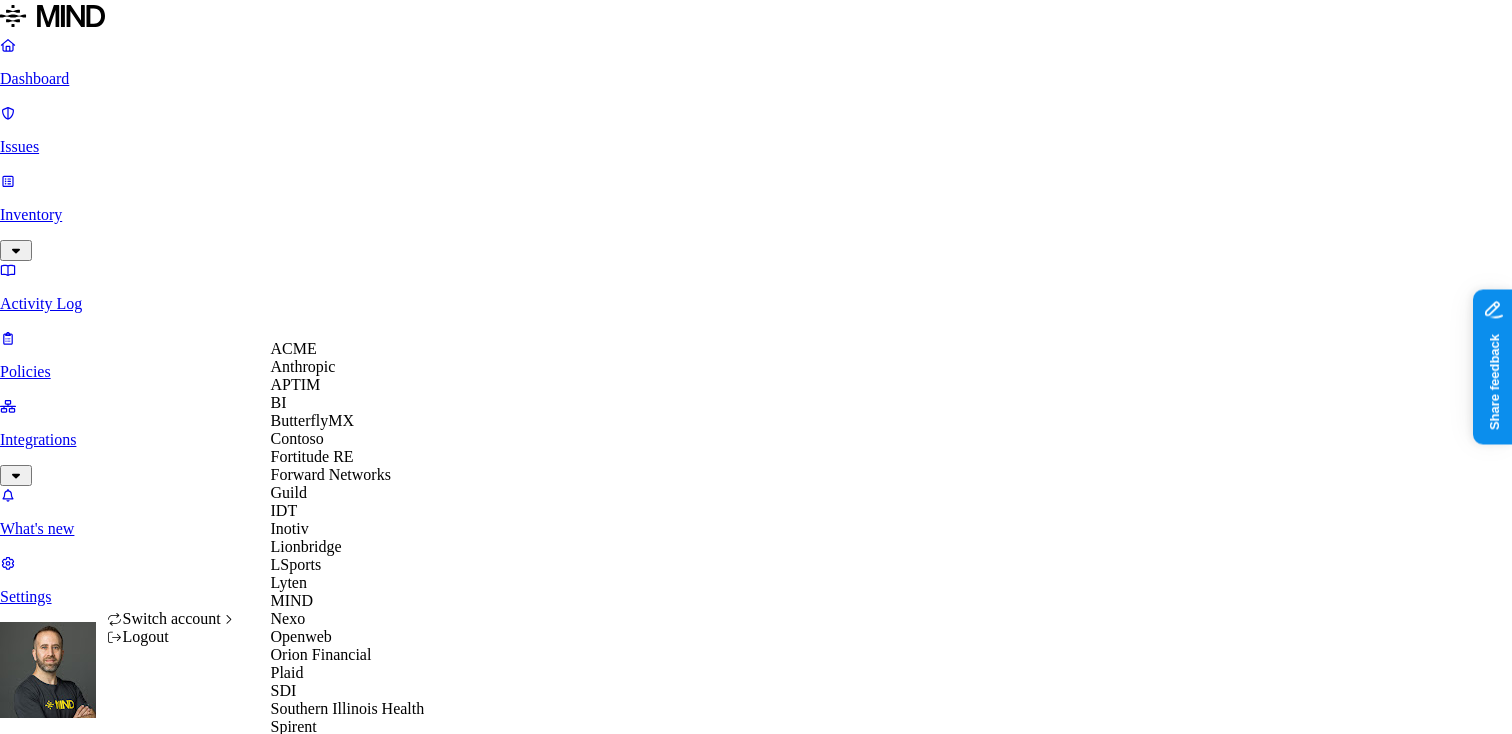 click on "APTIM" at bounding box center [296, 384] 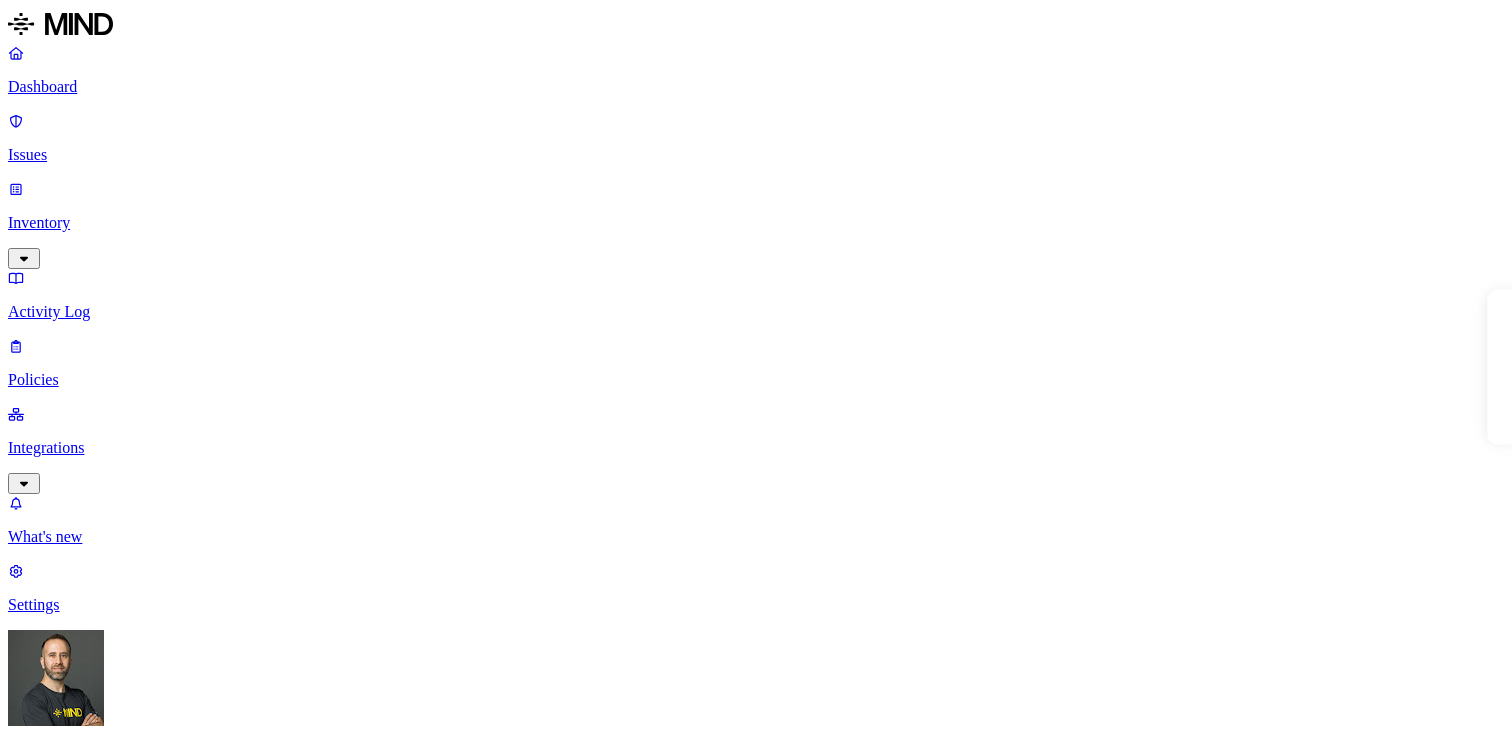 scroll, scrollTop: 0, scrollLeft: 0, axis: both 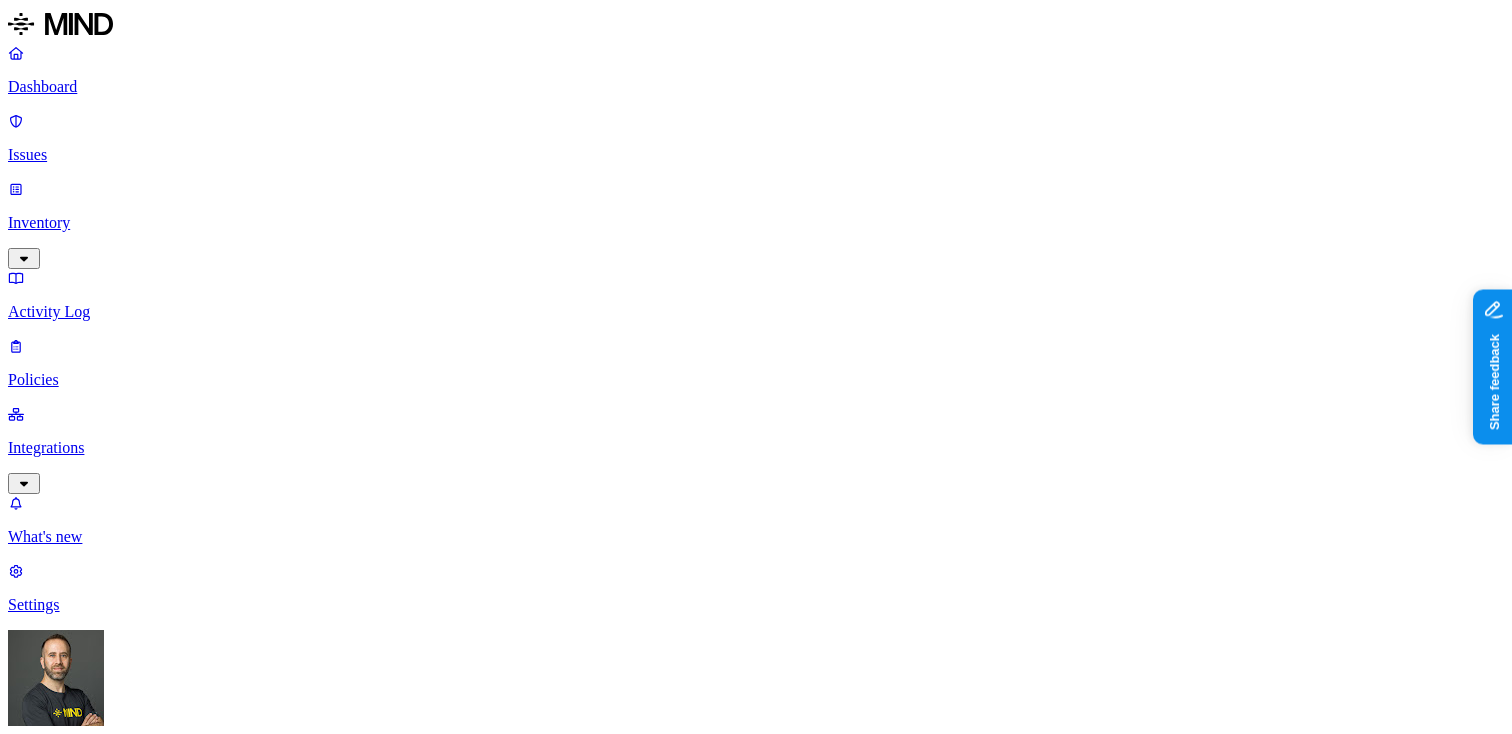 click on "Dashboard" at bounding box center (756, 87) 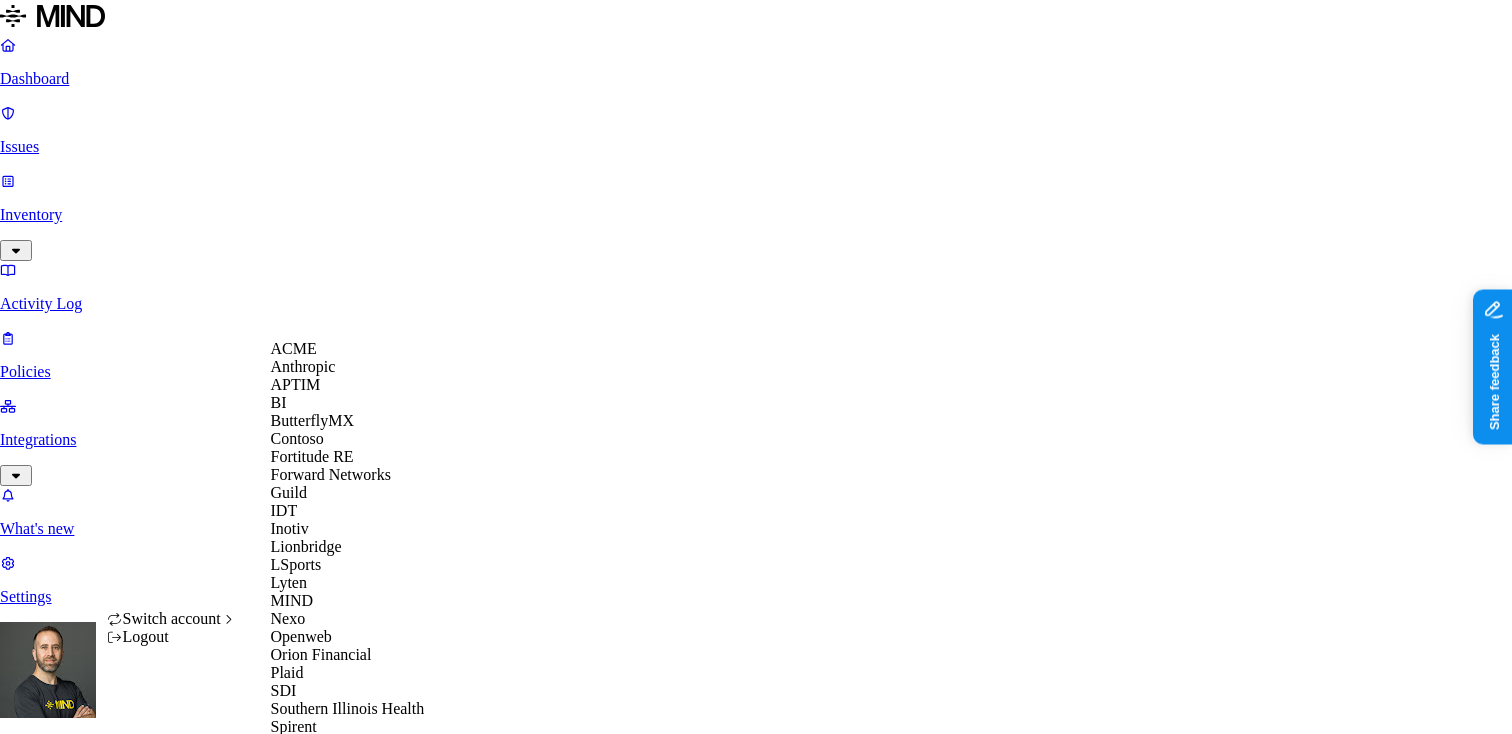 click on "ACME" at bounding box center (348, 349) 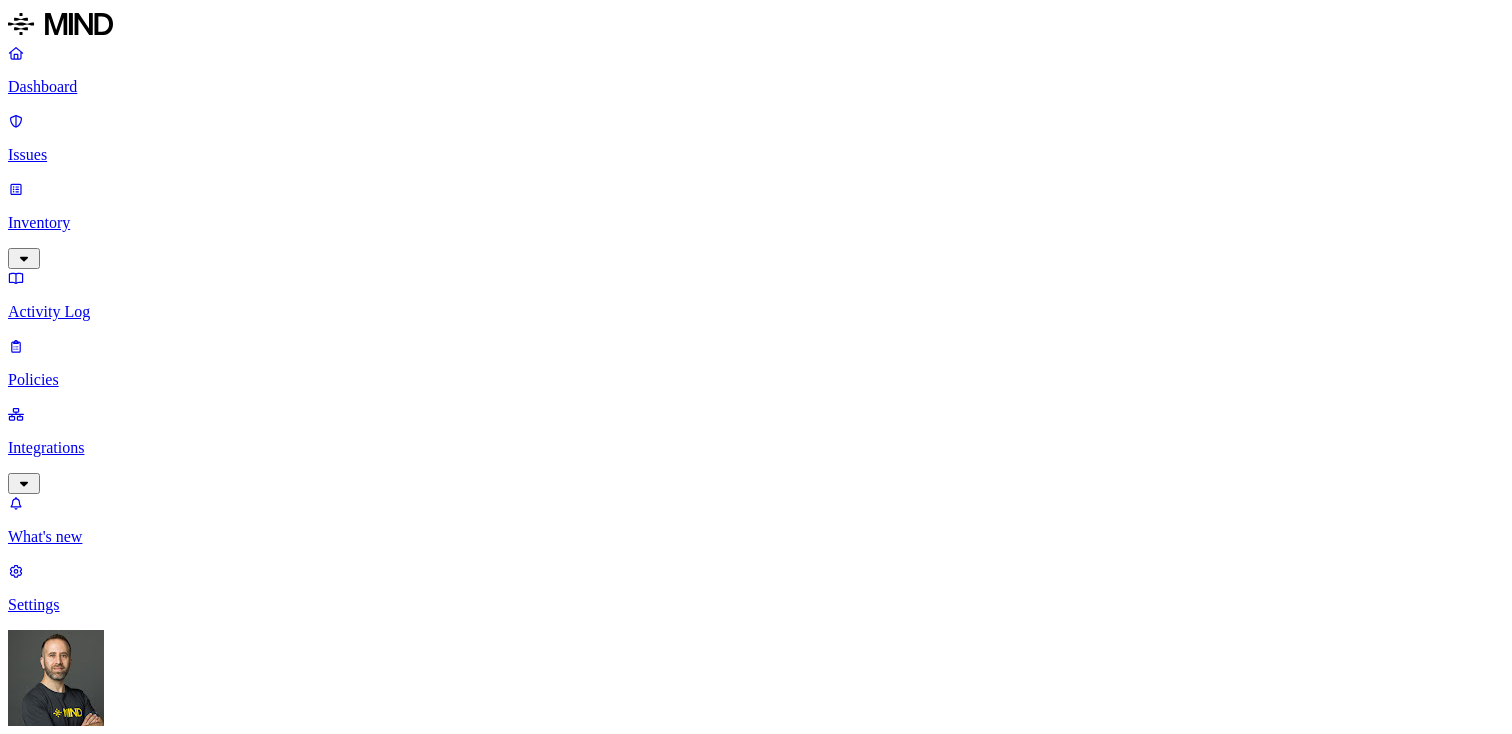 scroll, scrollTop: 0, scrollLeft: 0, axis: both 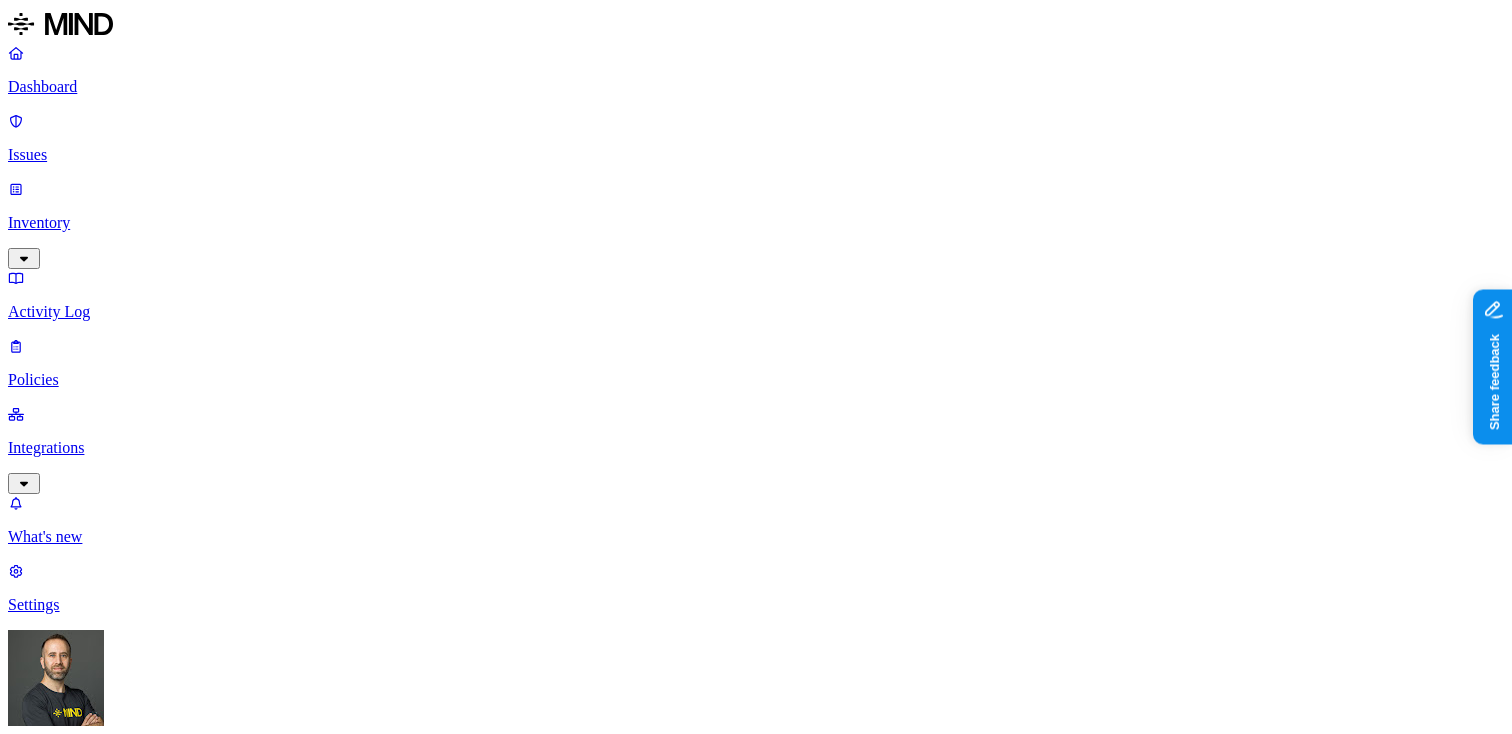 click on "Dashboard" at bounding box center (756, 87) 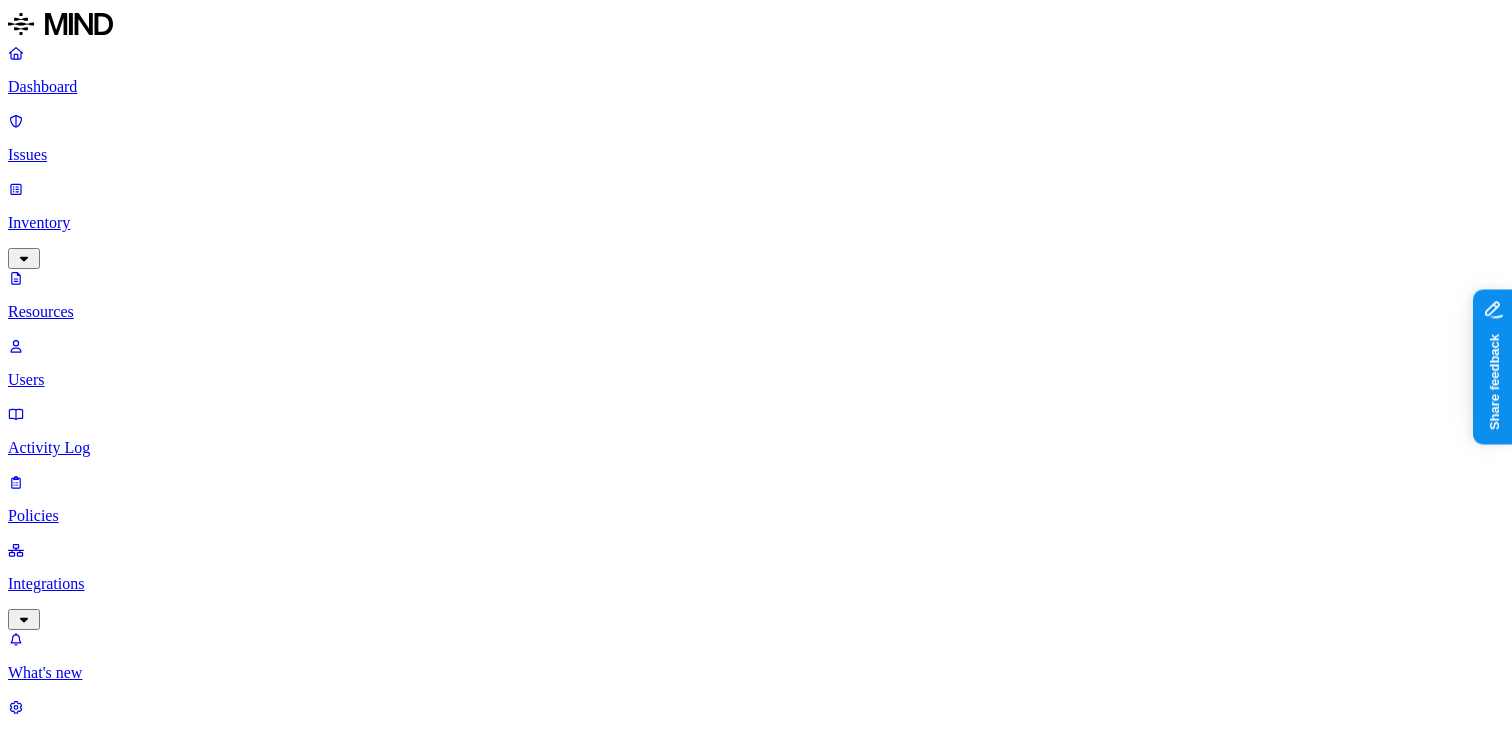 click on "Policies" at bounding box center [756, 516] 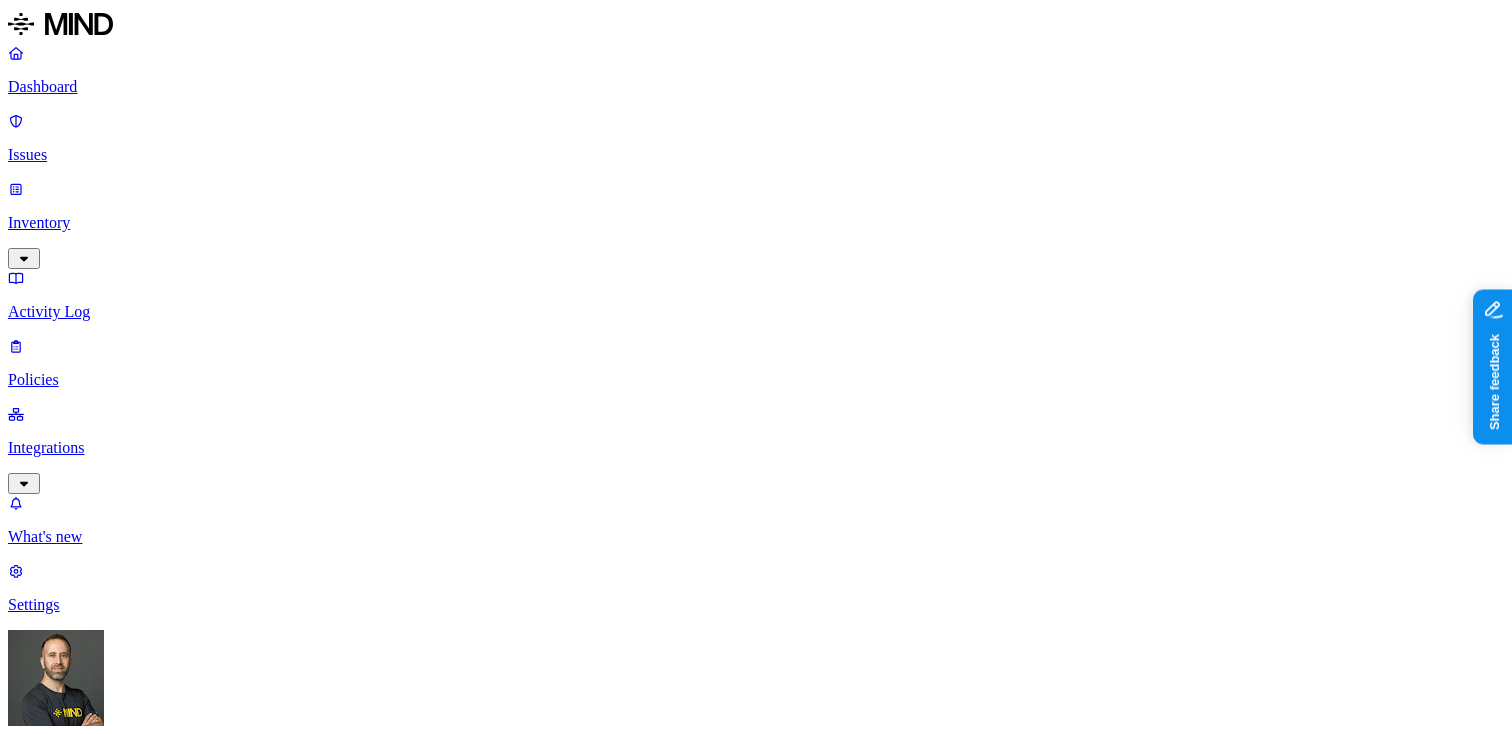 click on "Issues" at bounding box center [756, 155] 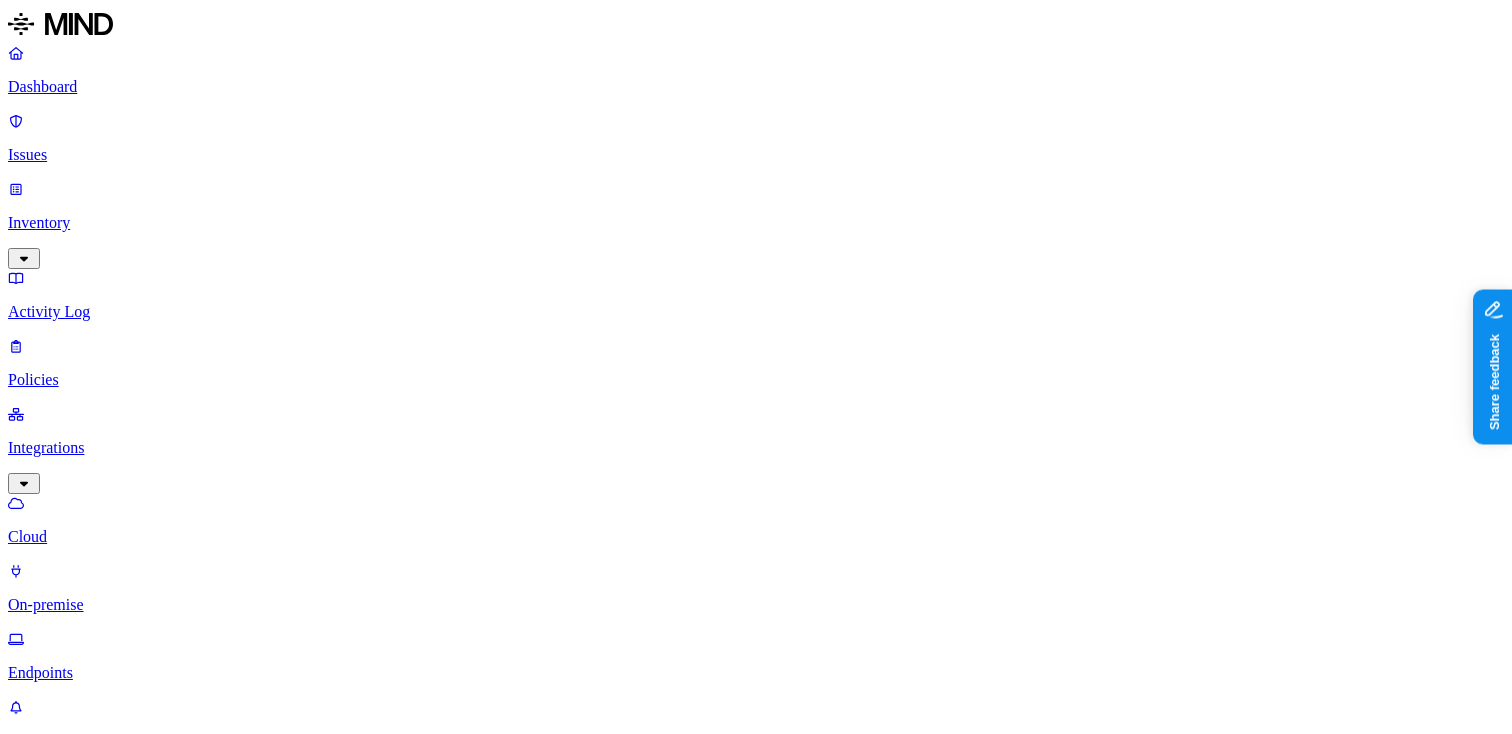 click on "Endpoints" at bounding box center [756, 673] 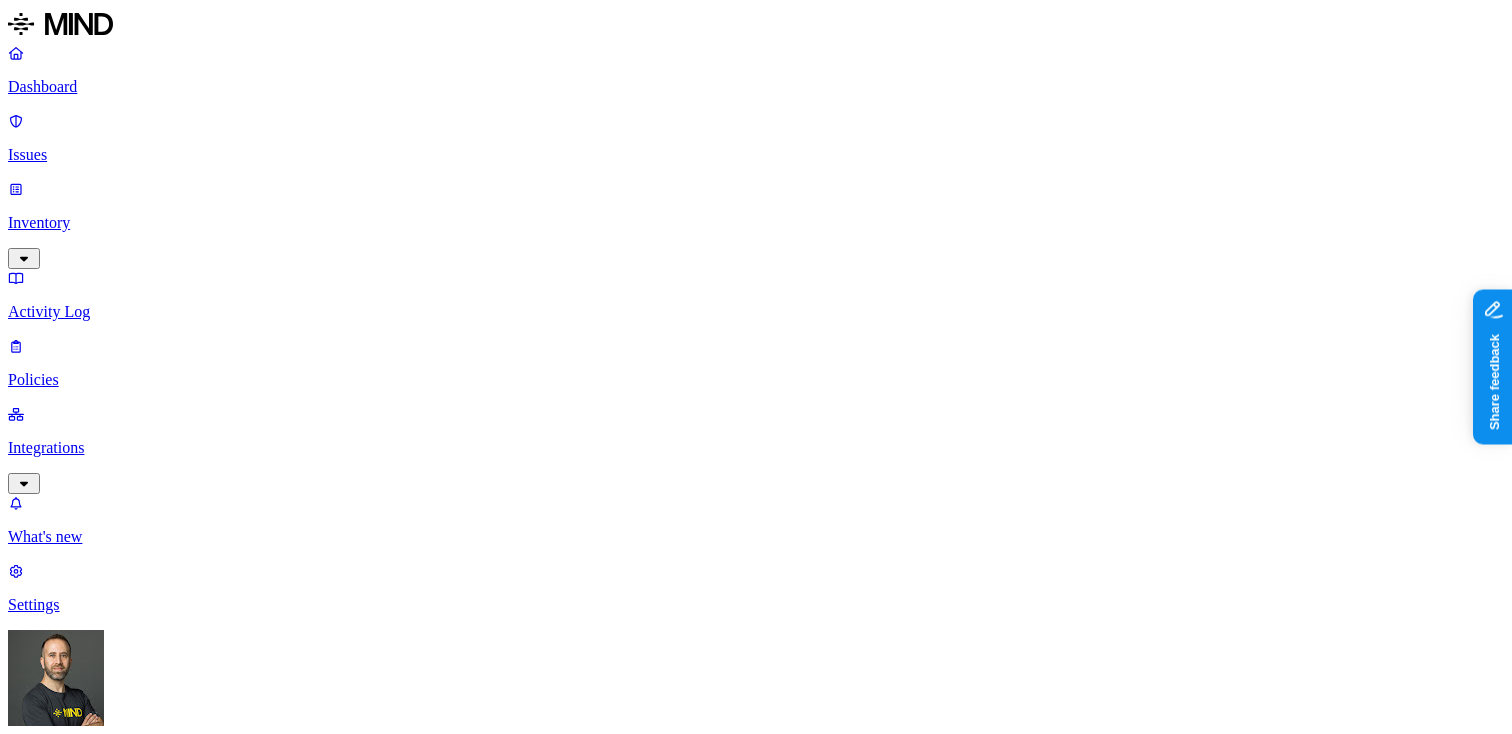 click on "Policies" at bounding box center (756, 380) 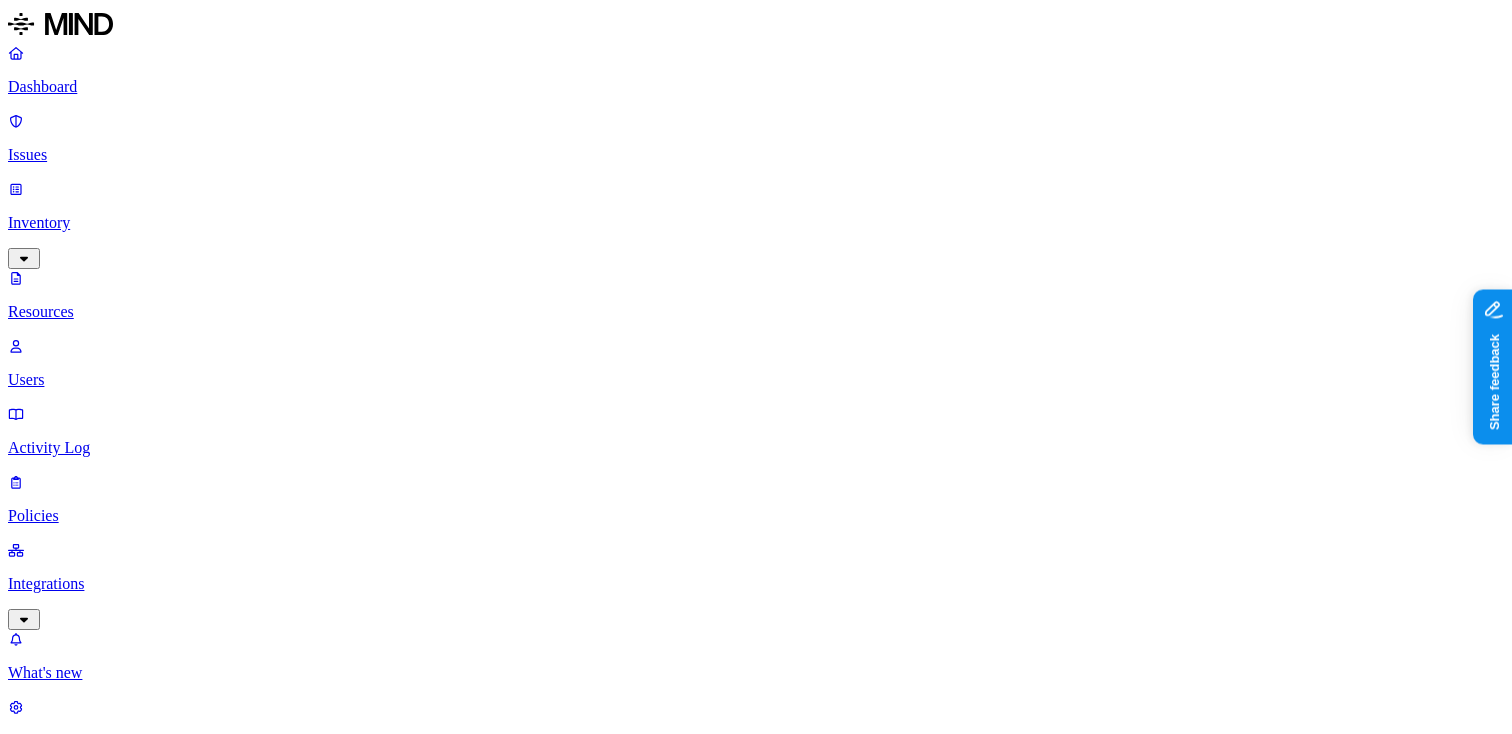 click on "Jul 16, 2025, 05:00 PM" at bounding box center [3122, 1561] 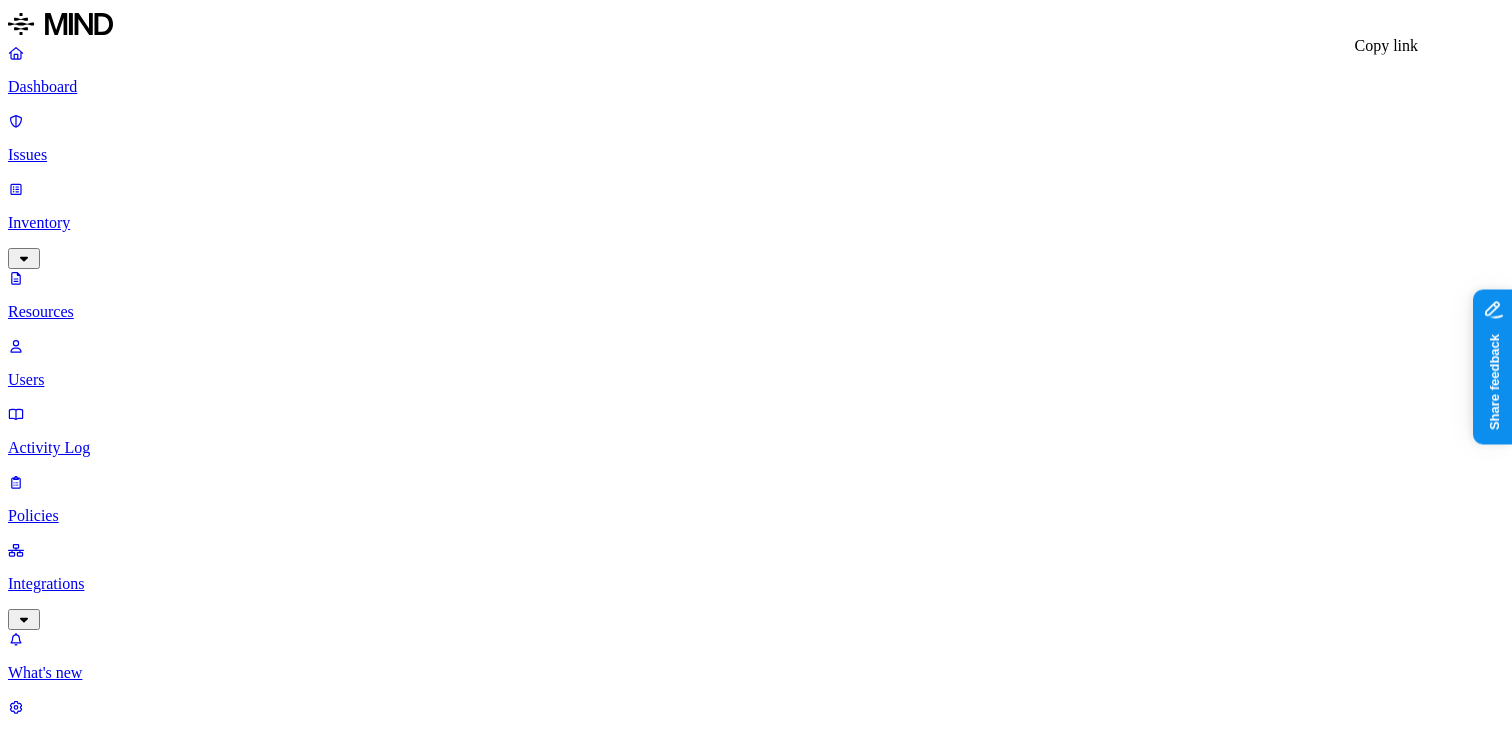 click 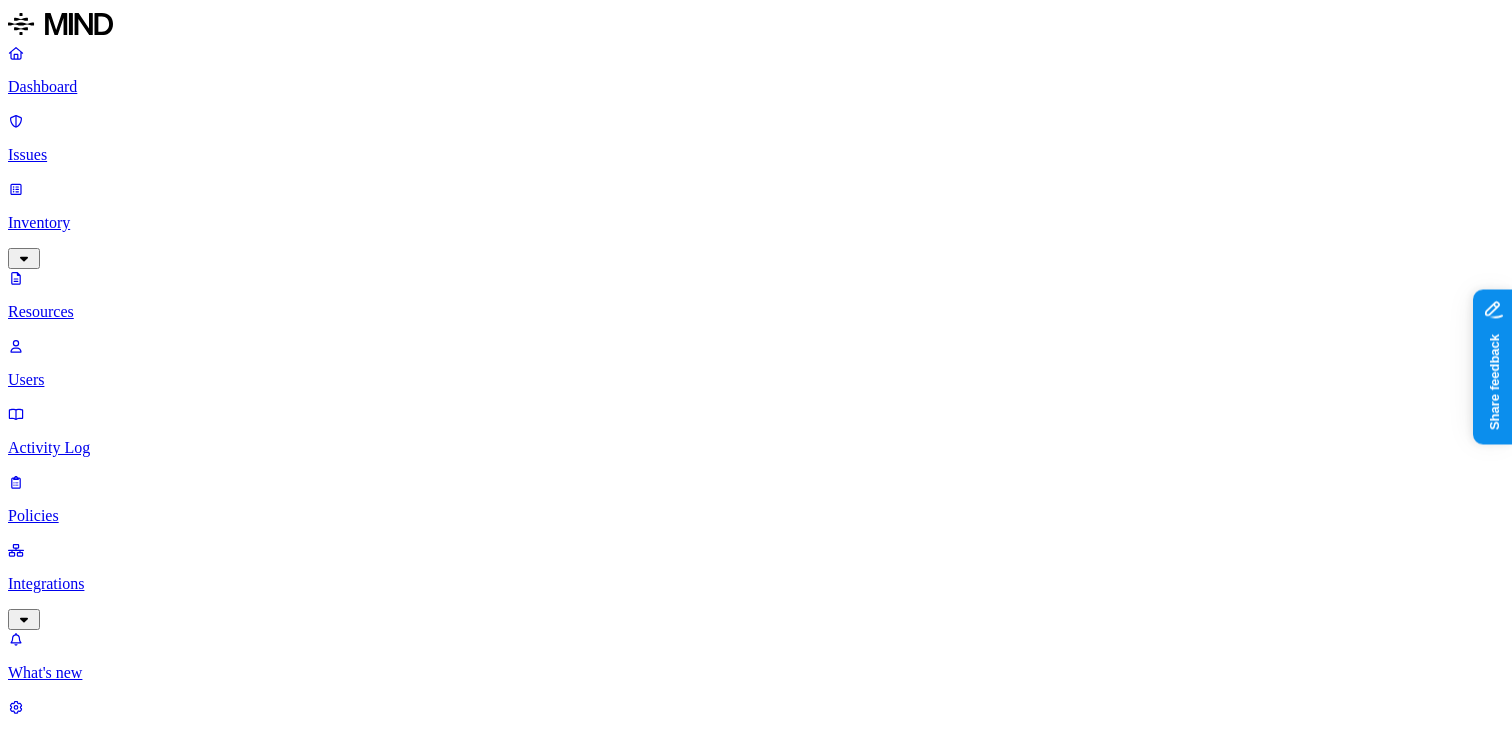 type 